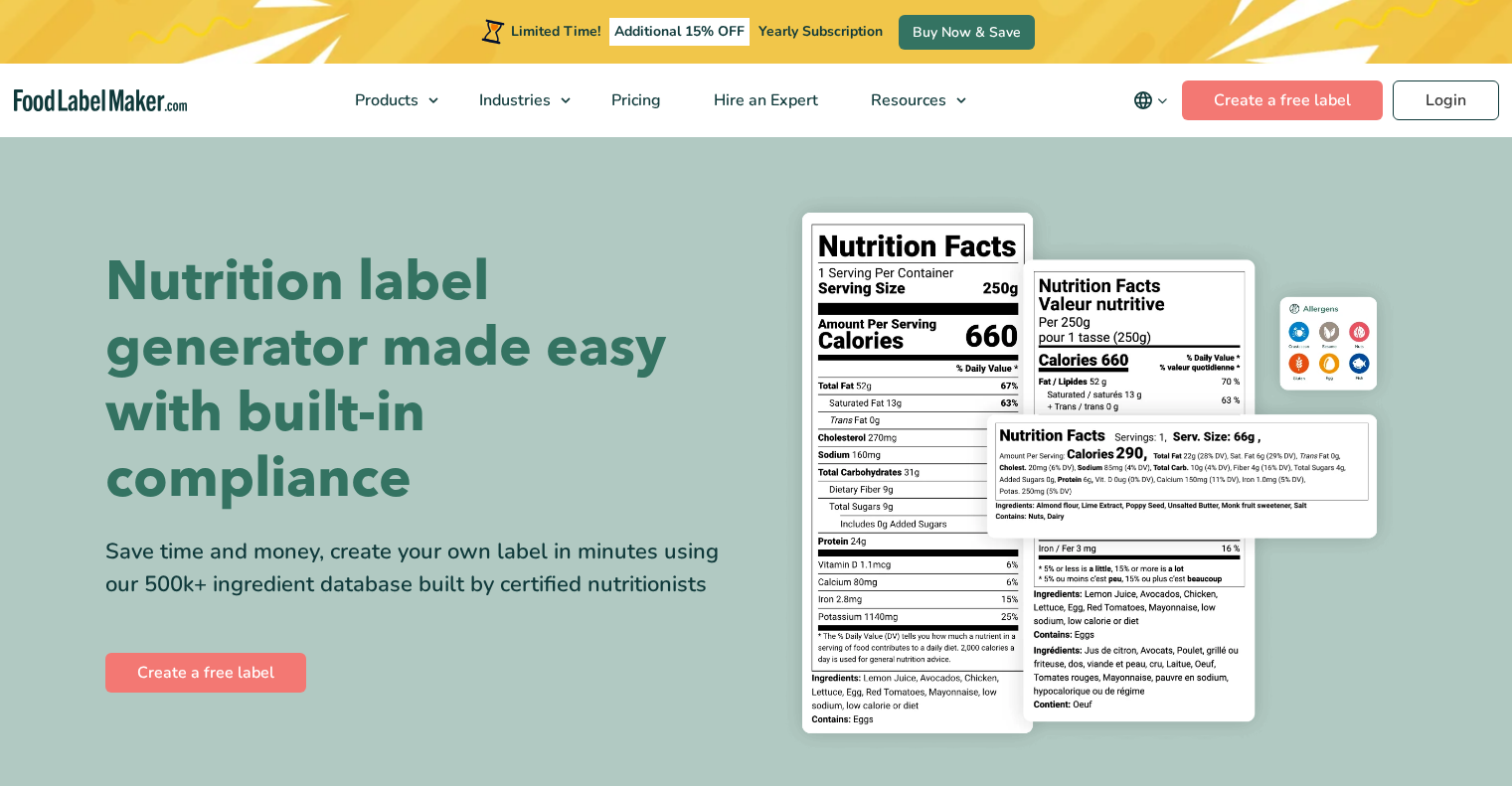 scroll, scrollTop: 0, scrollLeft: 0, axis: both 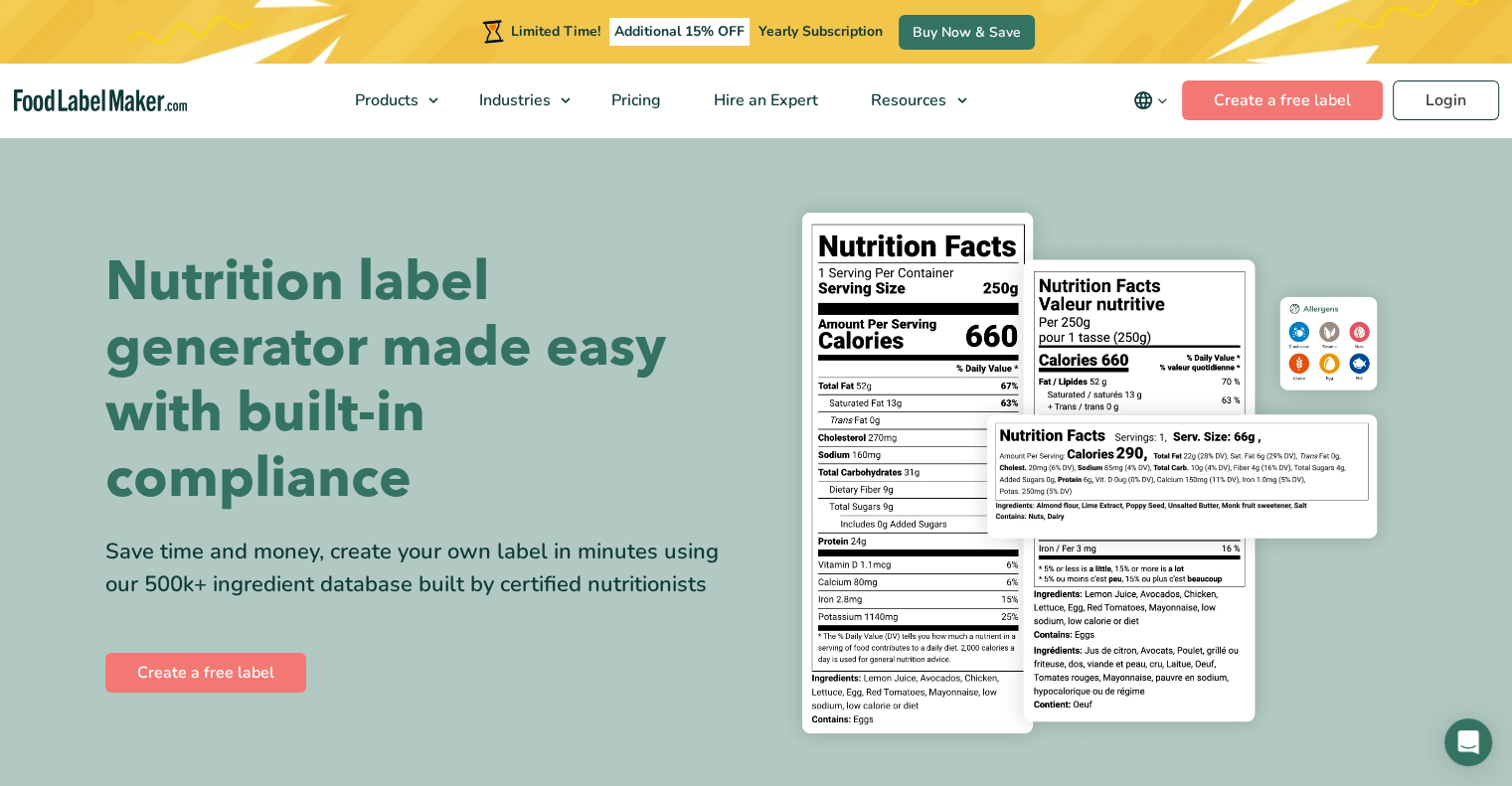 click on "Create a free label" at bounding box center [423, 673] 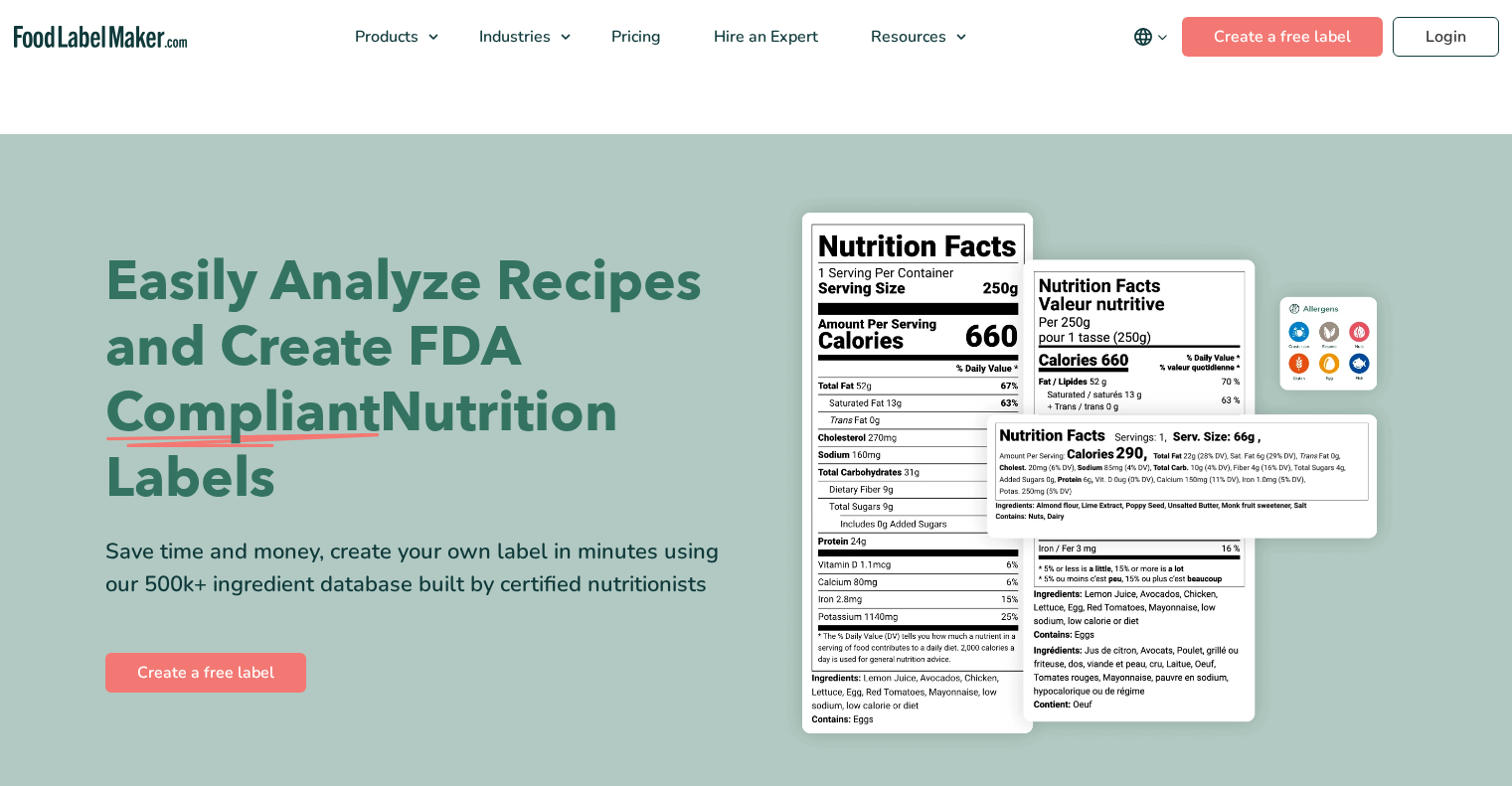 scroll, scrollTop: 0, scrollLeft: 0, axis: both 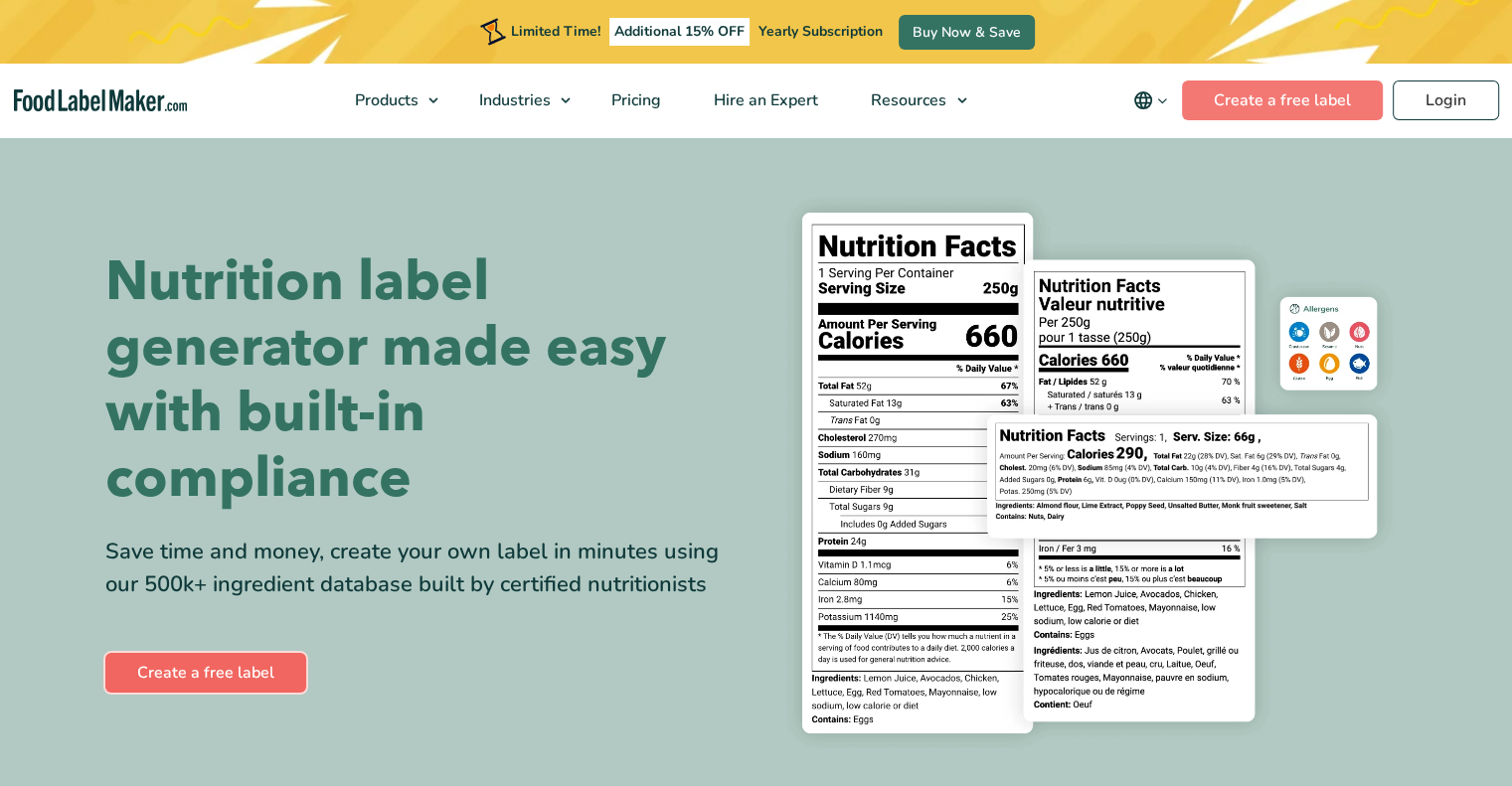 click on "Create a free label" at bounding box center [206, 673] 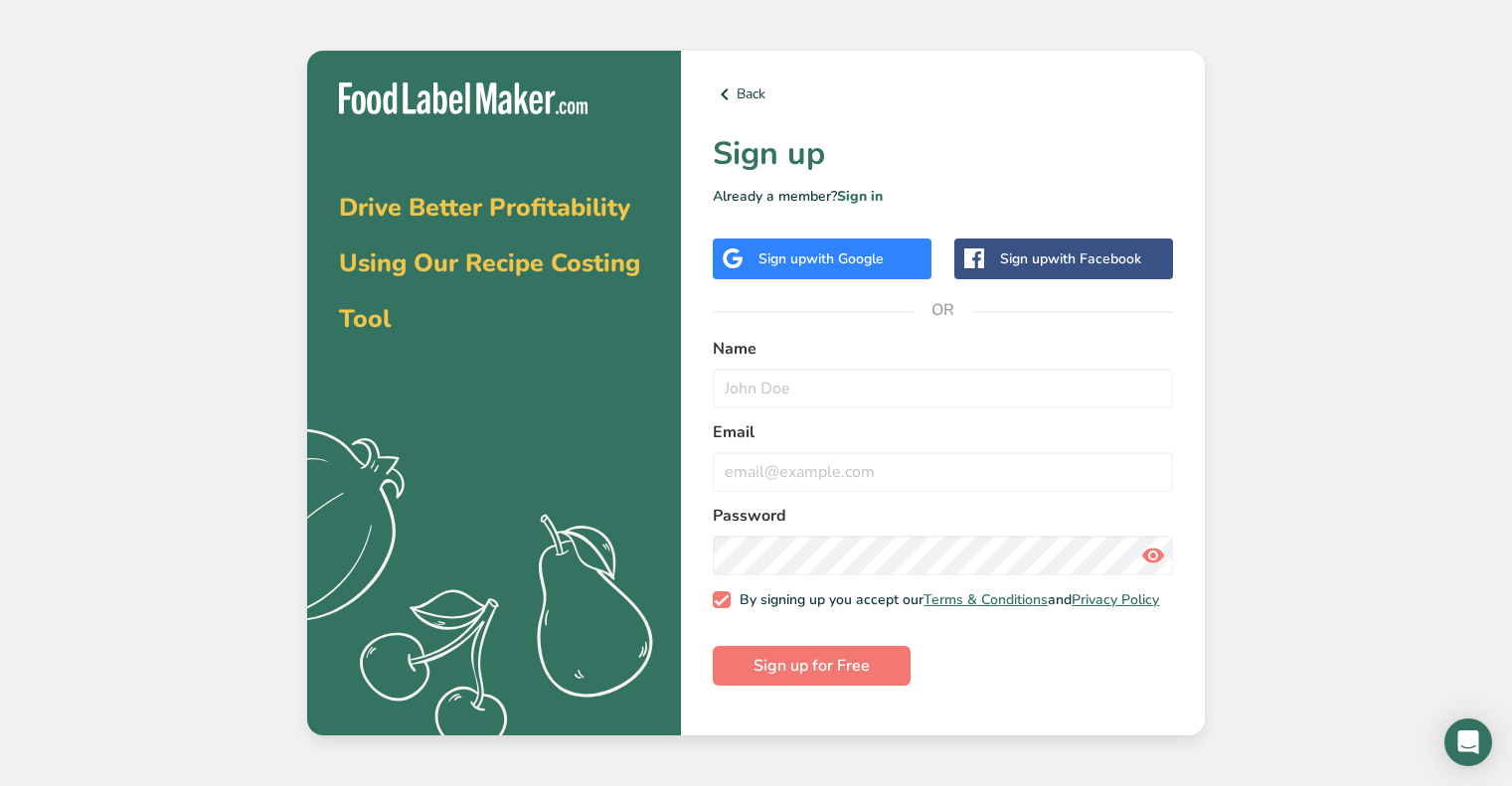 scroll, scrollTop: 0, scrollLeft: 0, axis: both 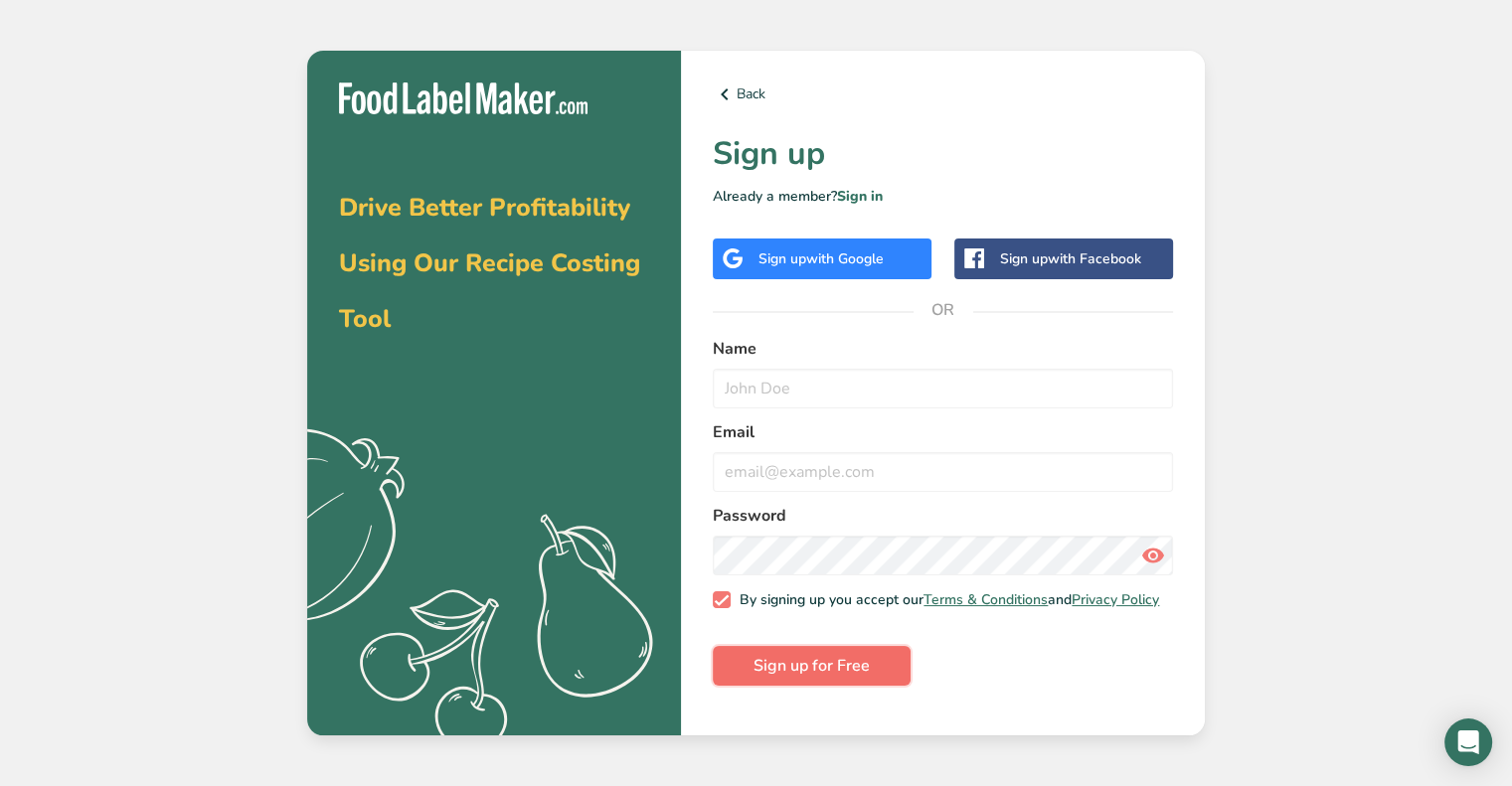 click on "Sign up for Free" at bounding box center [811, 666] 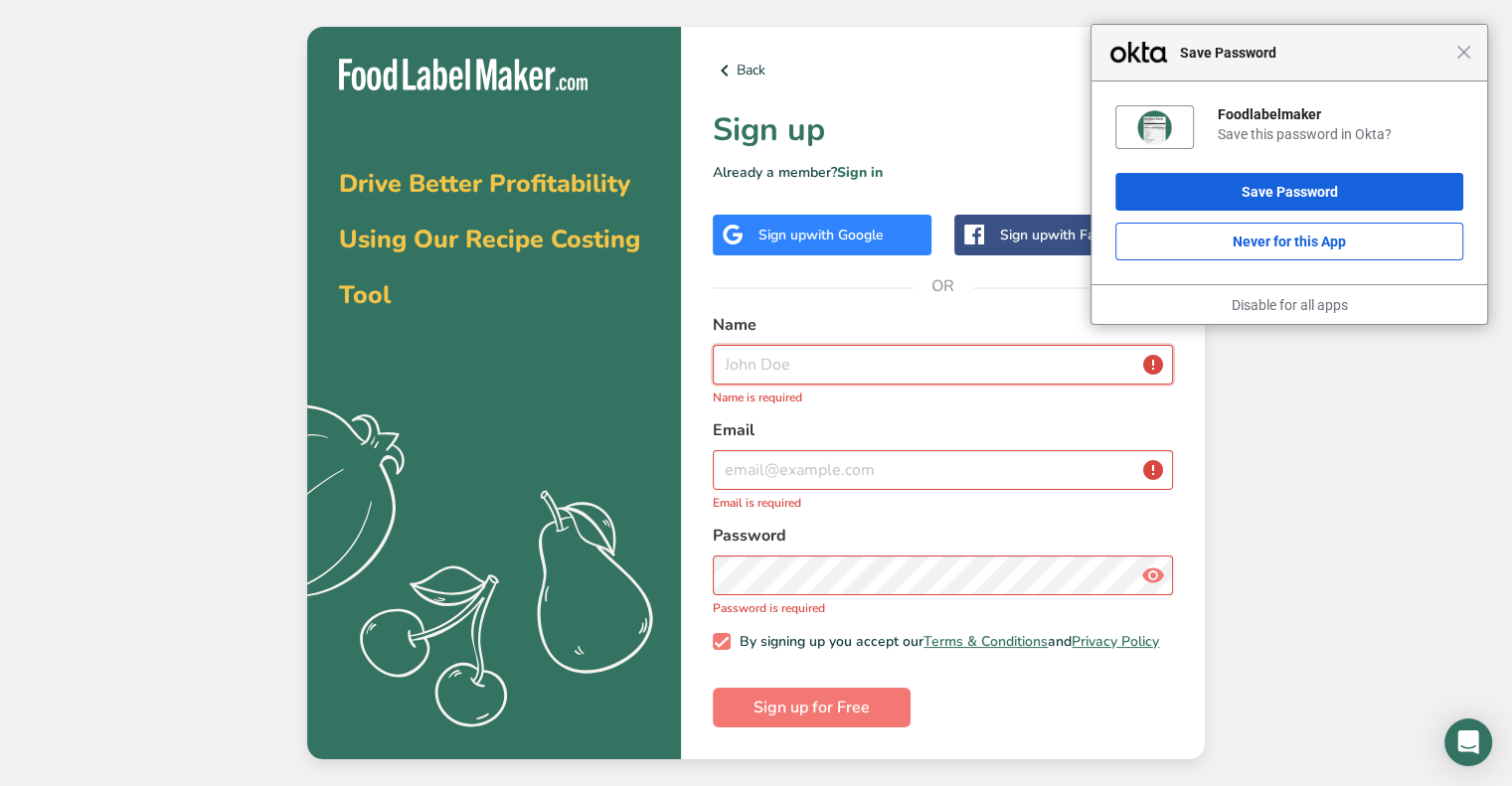 click at bounding box center [942, 365] 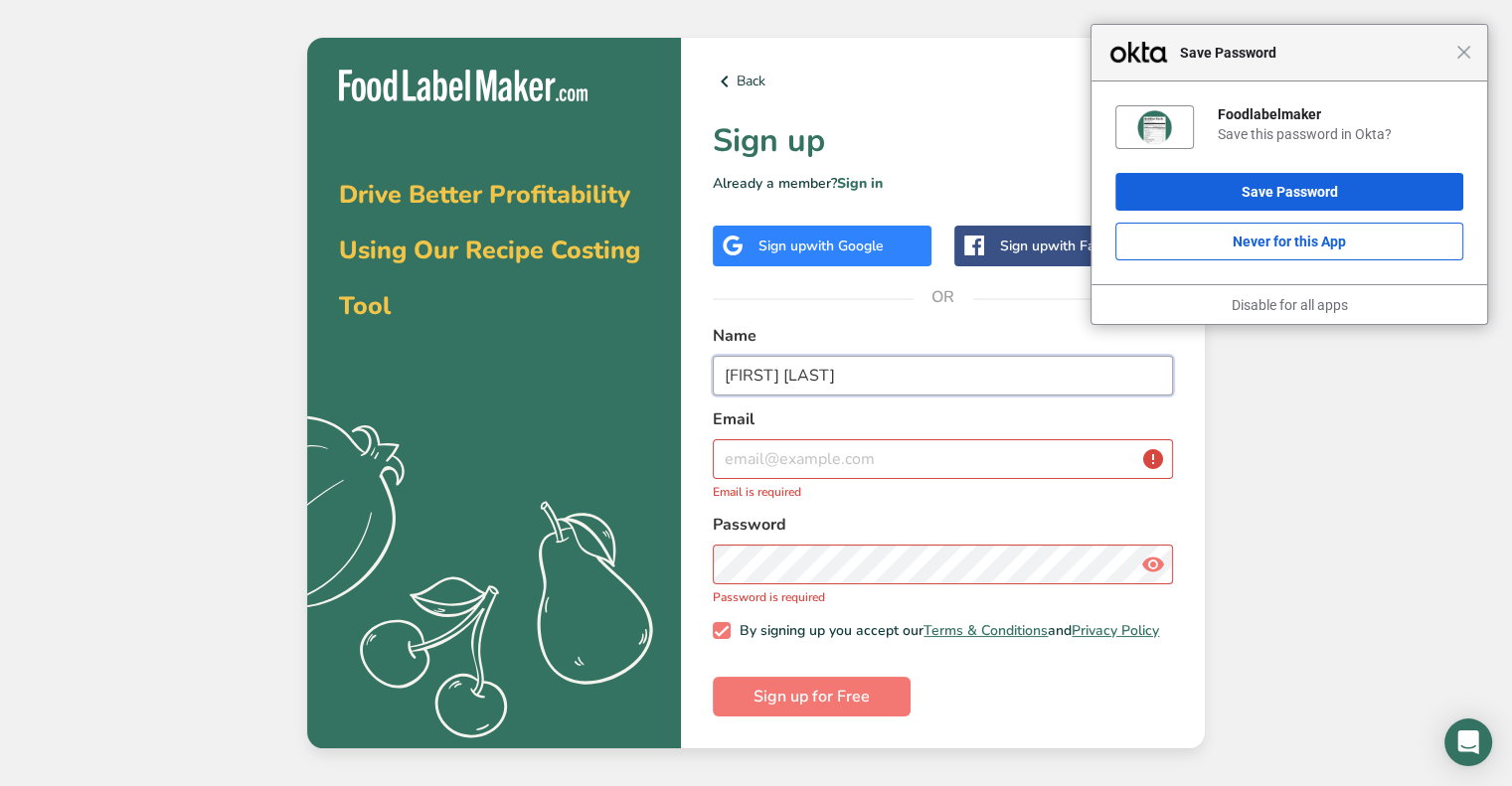 type on "[FIRST] [LAST]" 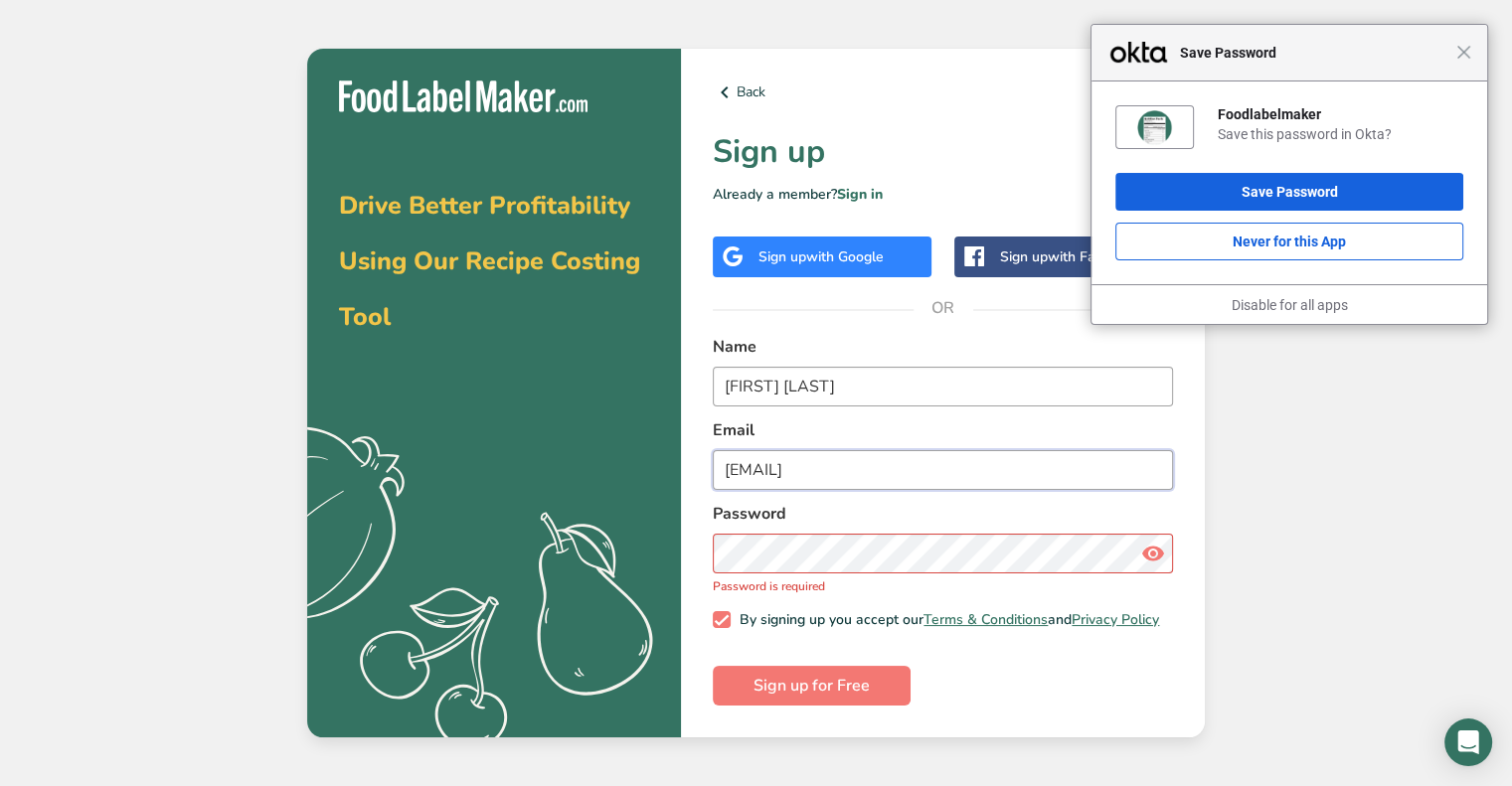 type on "[EMAIL]" 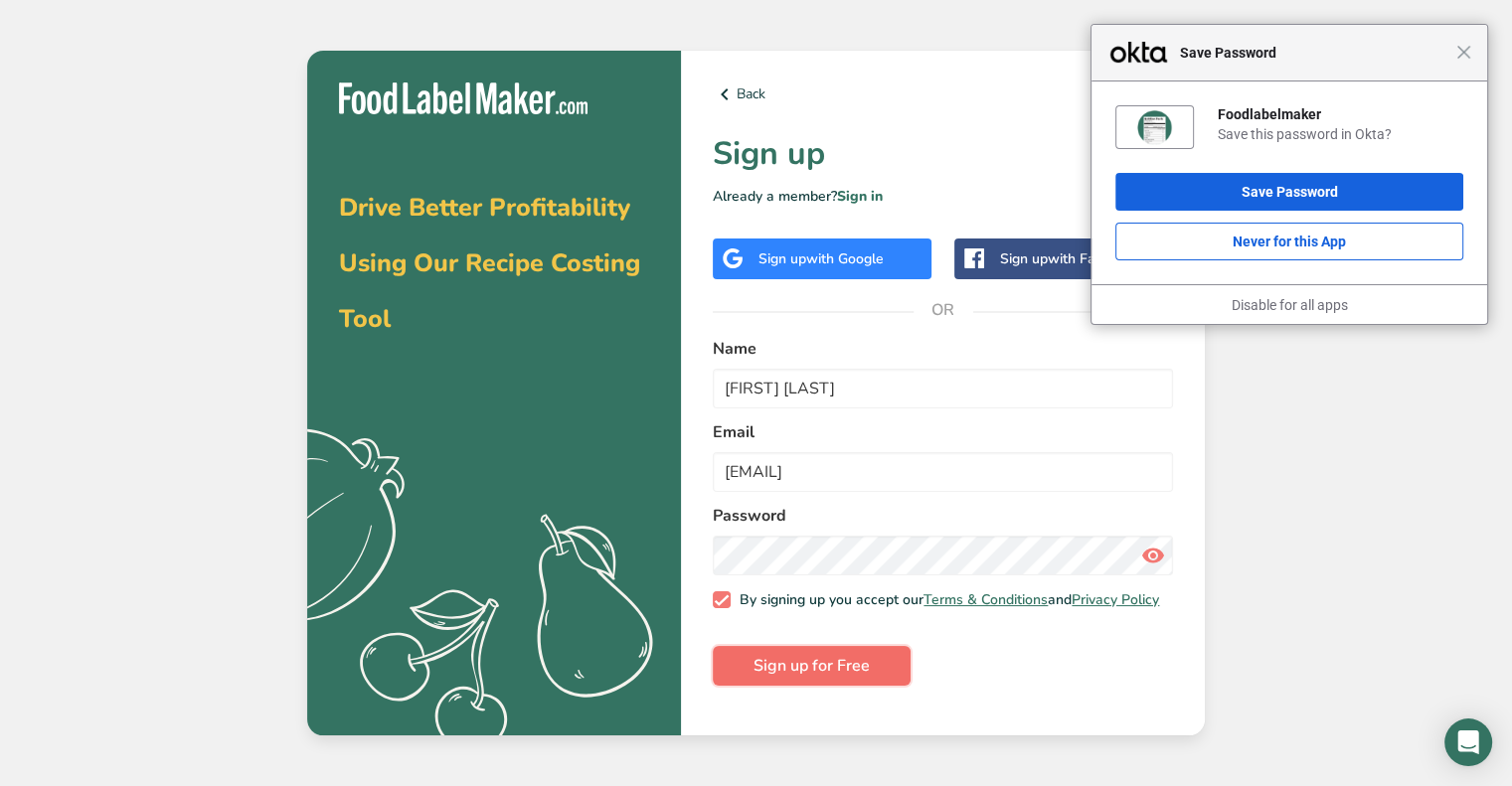 click on "Sign up for Free" at bounding box center [811, 666] 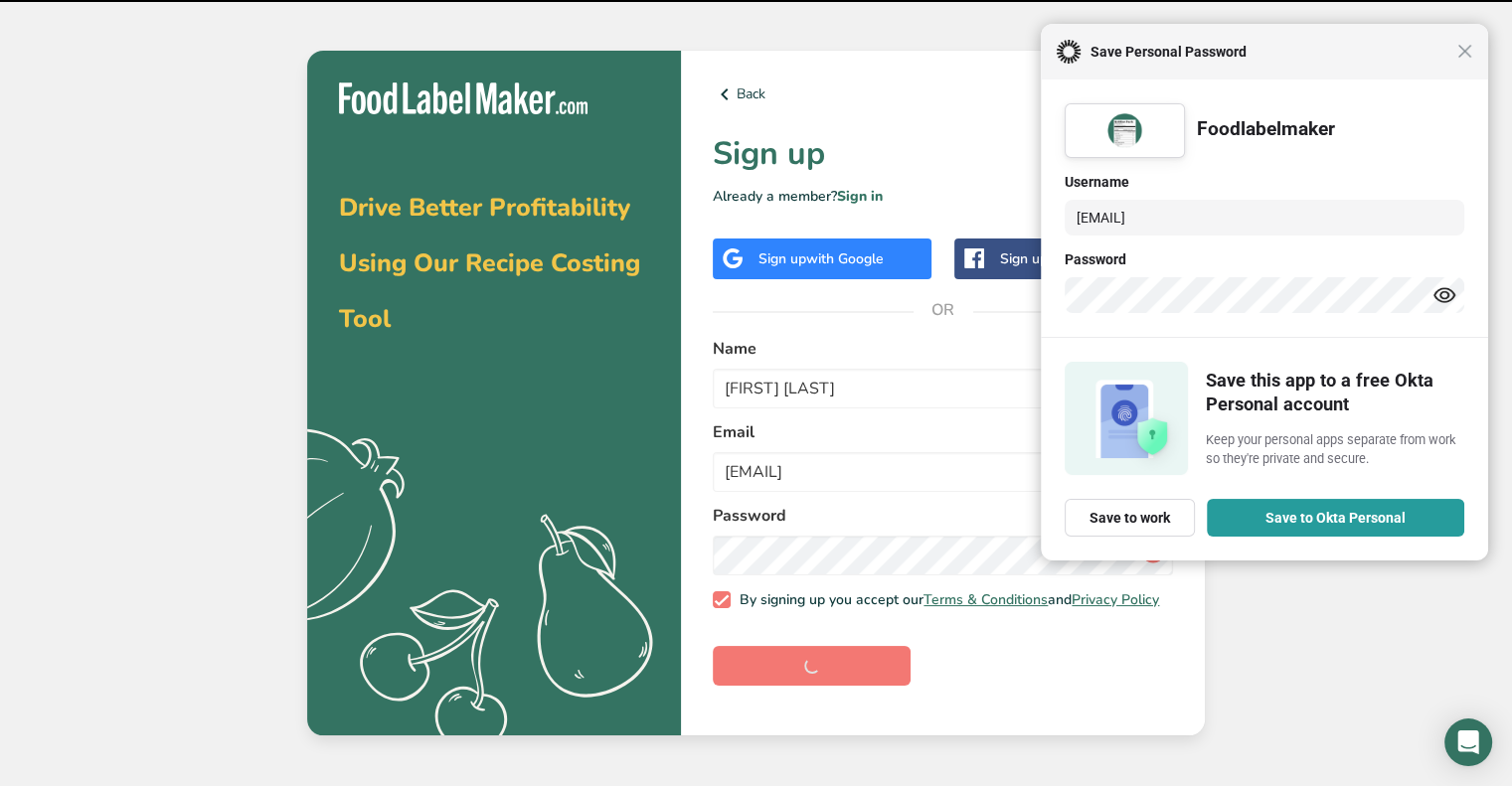 click on "Close Save Personal Password" at bounding box center [1264, 52] 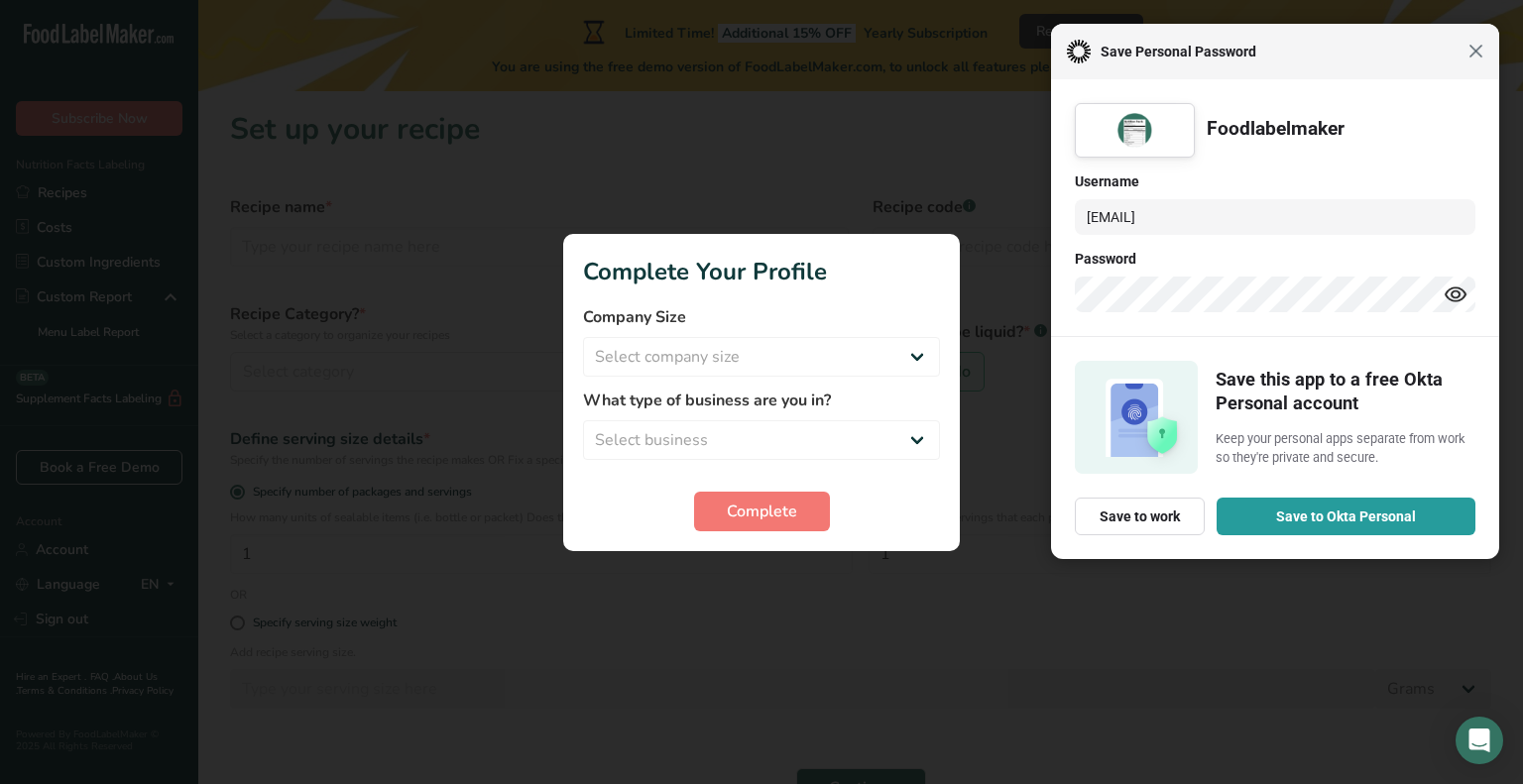 click on "Close" at bounding box center (1475, 51) 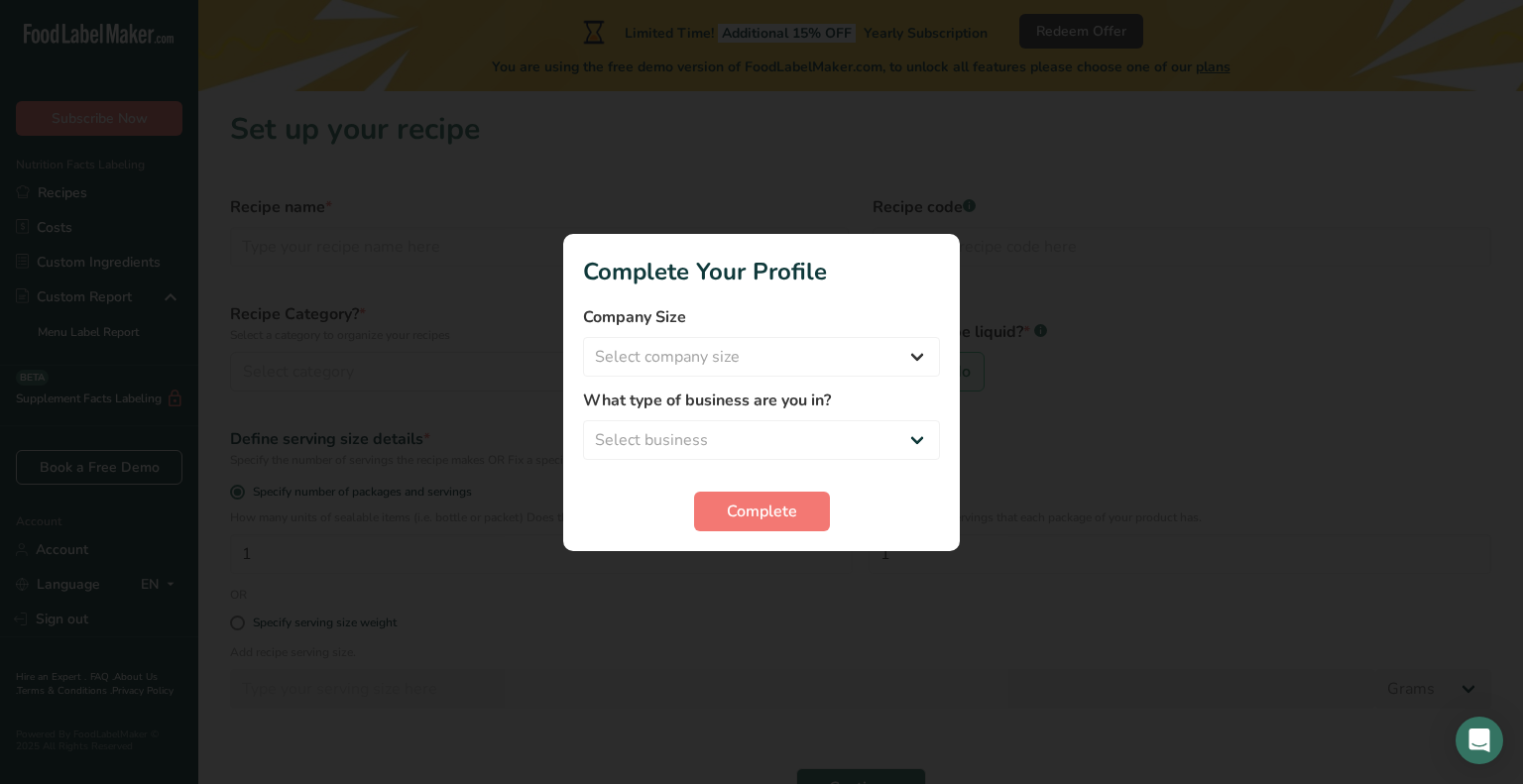 click on "Select company size
Fewer than 10 Employees
10 to 50 Employees
51 to 500 Employees
Over 500 Employees" at bounding box center (762, 357) 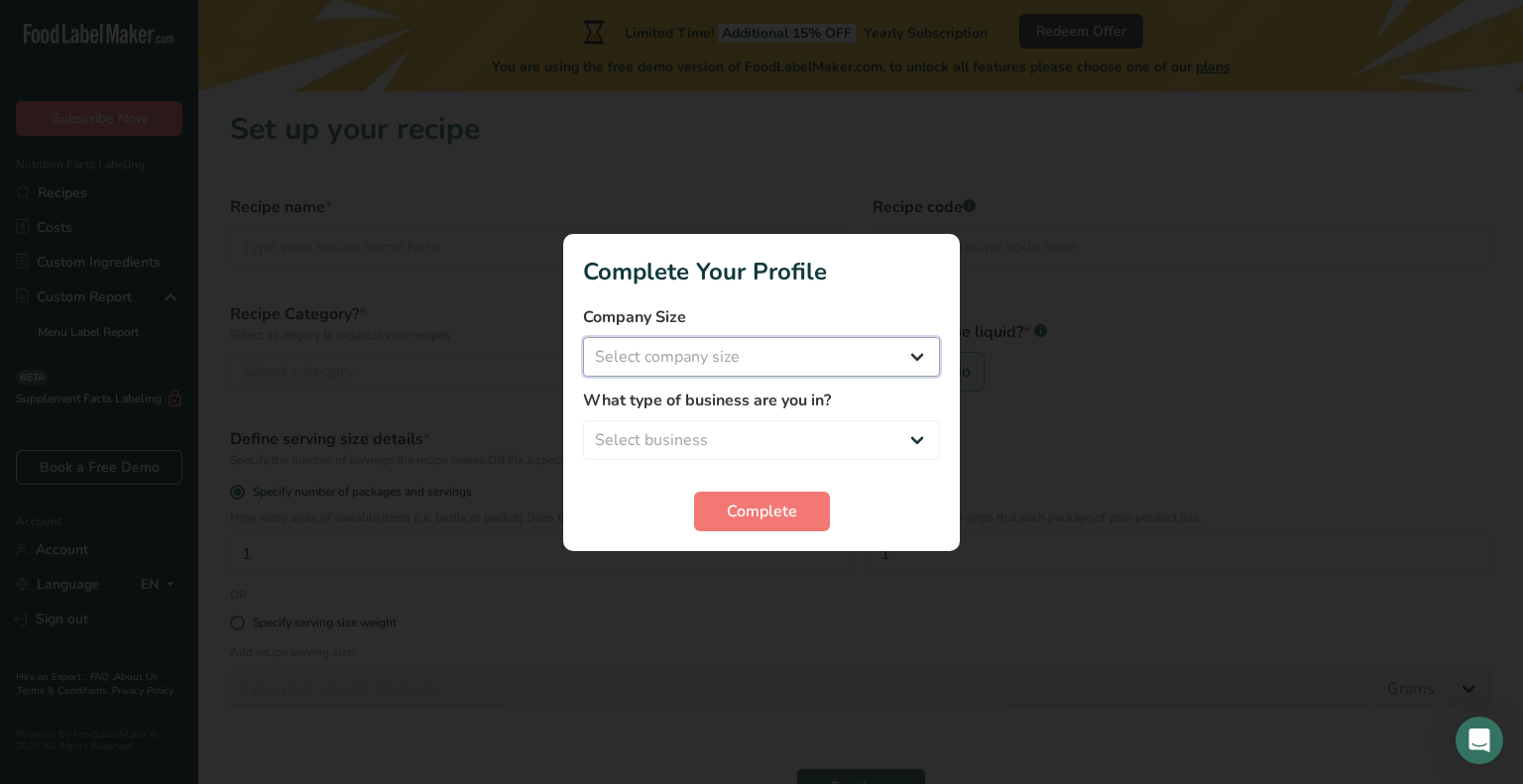 click on "Select company size
Fewer than 10 Employees
10 to 50 Employees
51 to 500 Employees
Over 500 Employees" at bounding box center (762, 357) 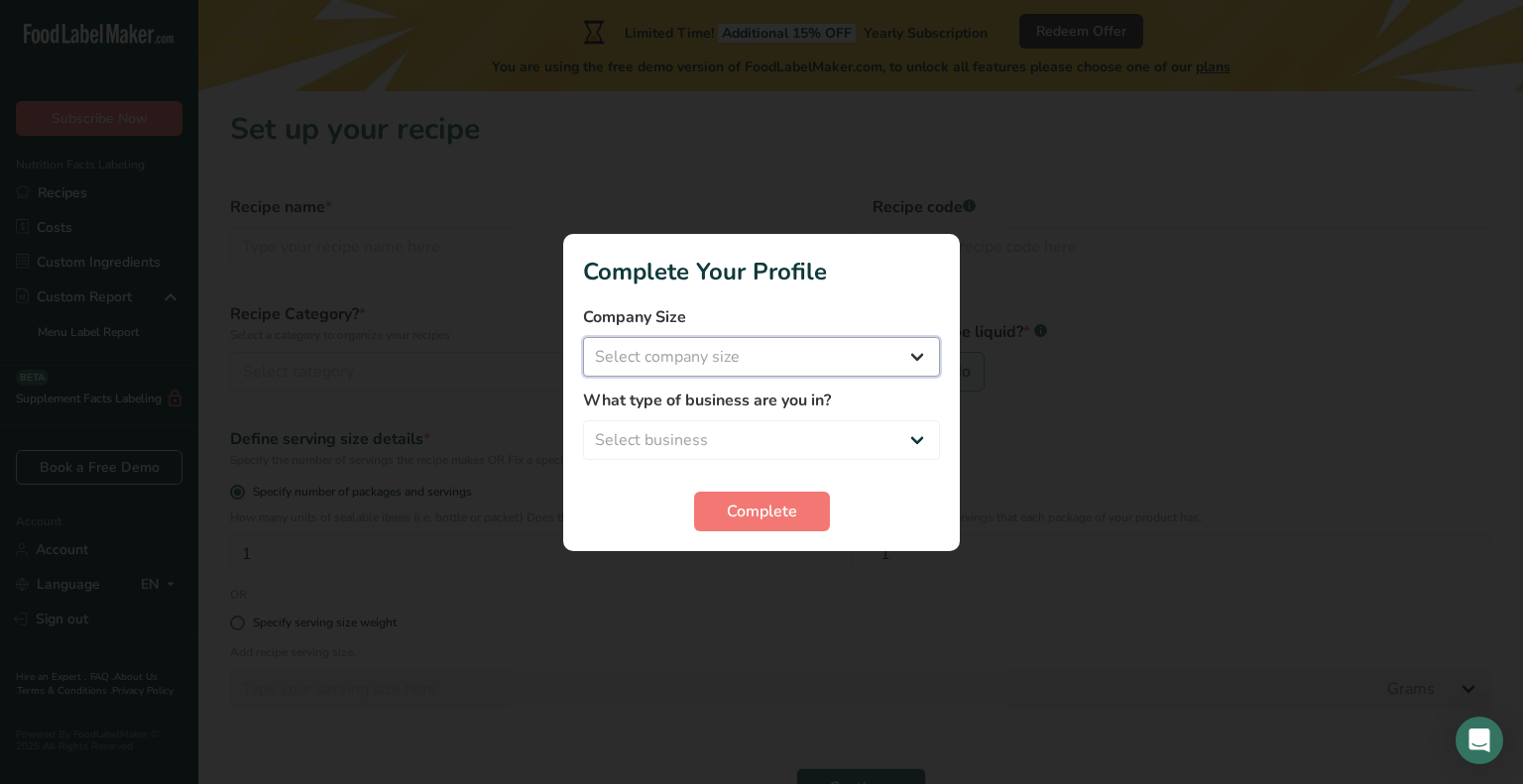 select on "1" 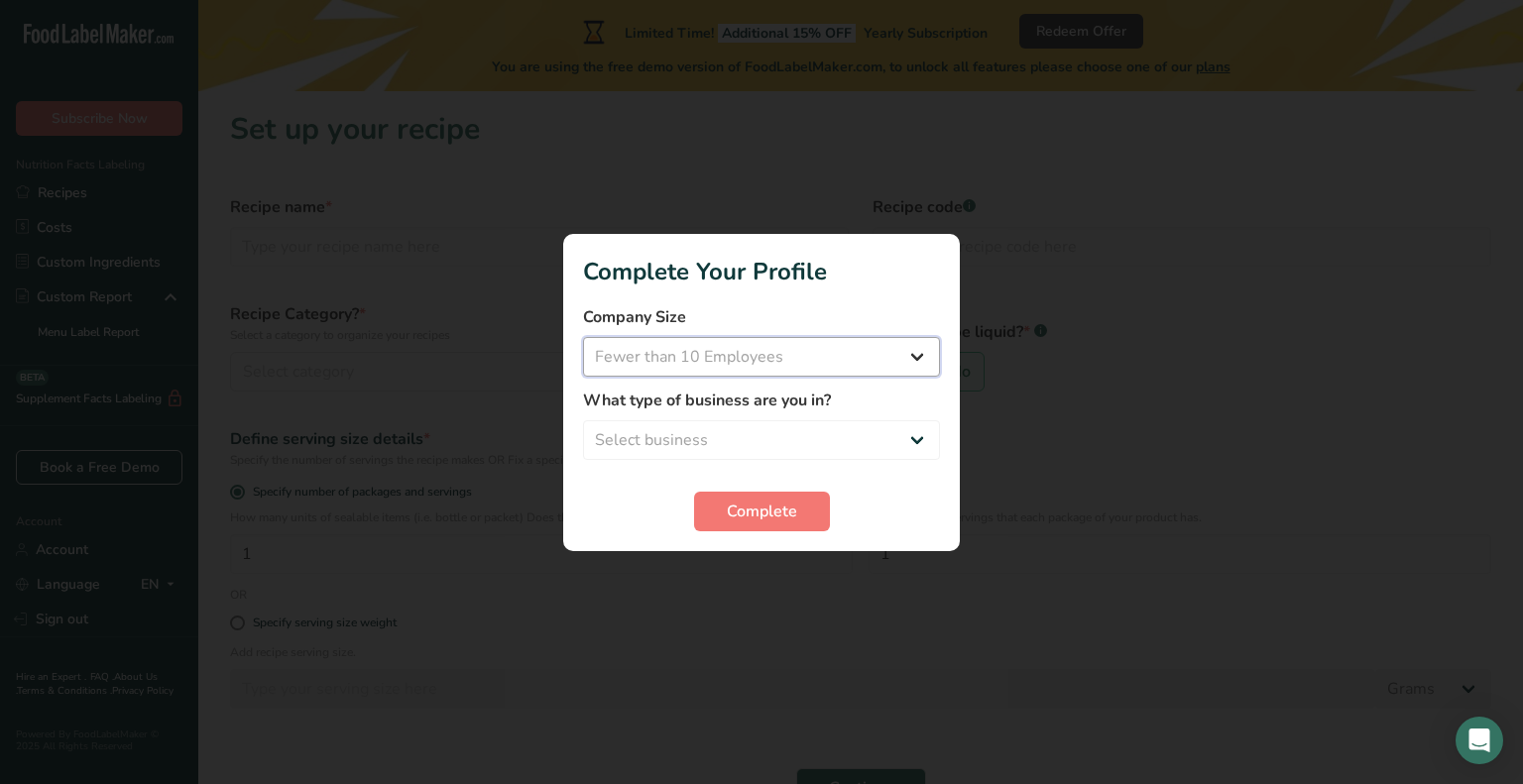 click on "Select company size
Fewer than 10 Employees
10 to 50 Employees
51 to 500 Employees
Over 500 Employees" at bounding box center [762, 357] 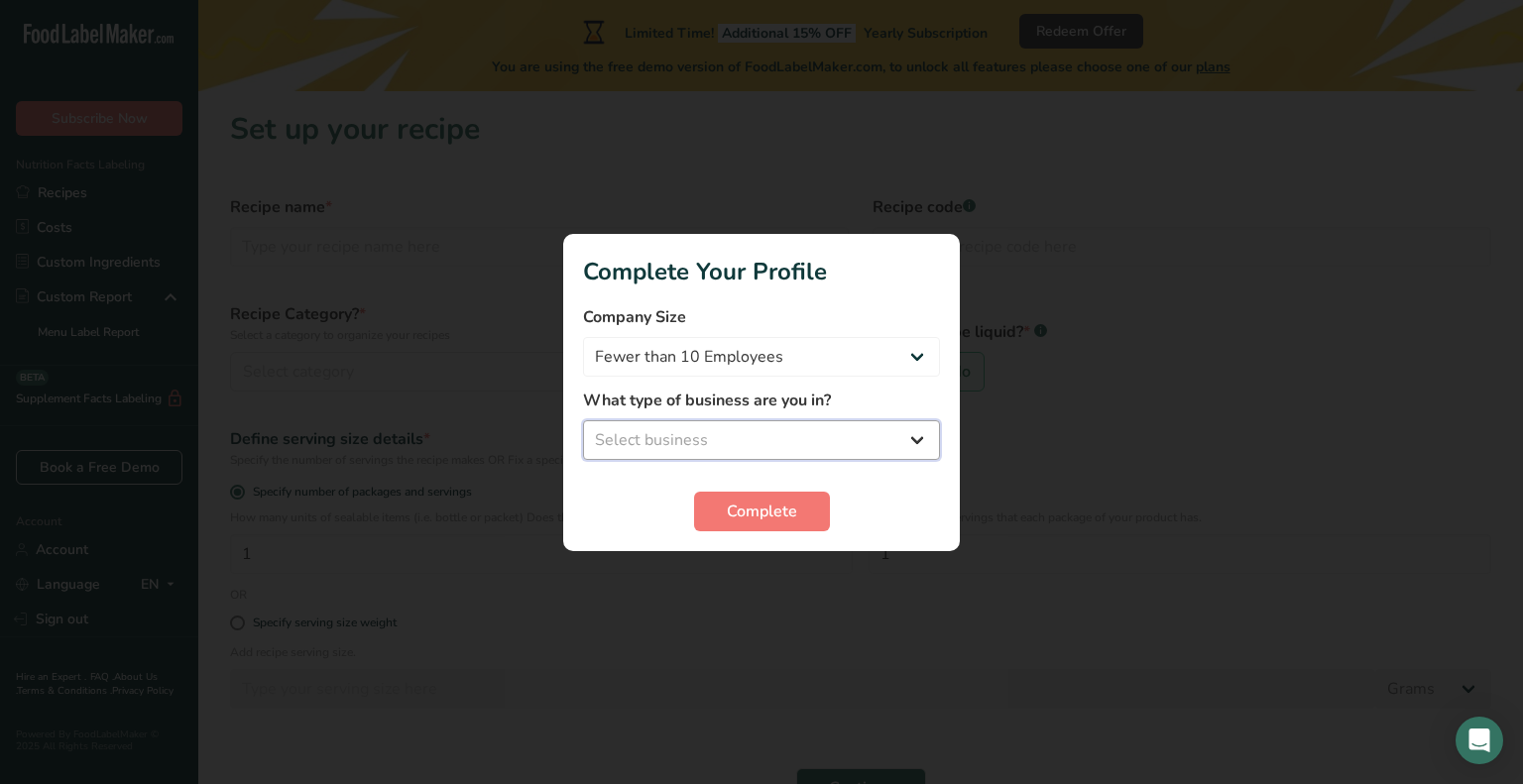 click on "Select business
Packaged Food Manufacturer
Restaurant & Cafe
Bakery
Meal Plans & Catering Company
Nutritionist
Food Blogger
Personal Trainer
Other" at bounding box center (762, 440) 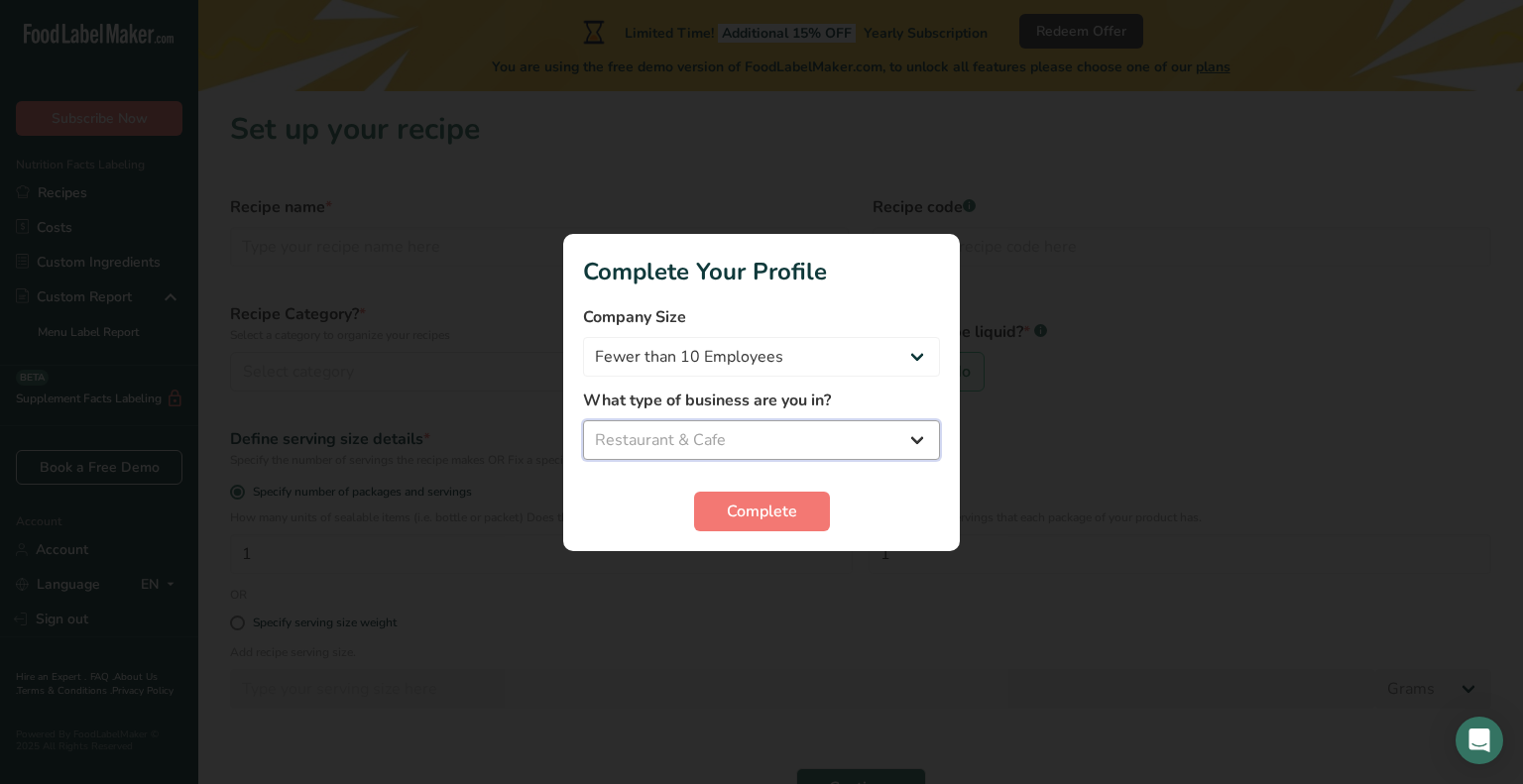 click on "Select business
Packaged Food Manufacturer
Restaurant & Cafe
Bakery
Meal Plans & Catering Company
Nutritionist
Food Blogger
Personal Trainer
Other" at bounding box center (762, 440) 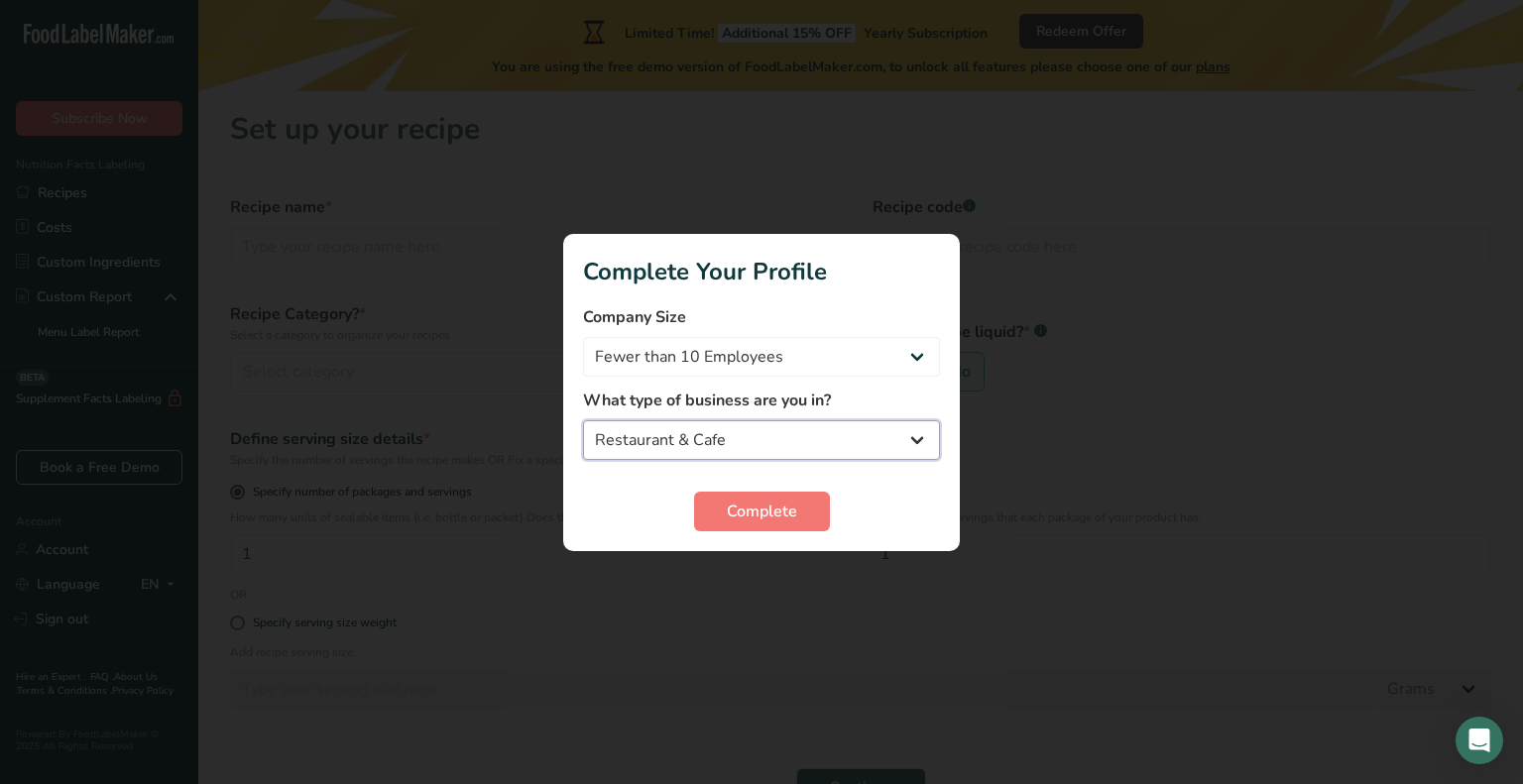 click on "Packaged Food Manufacturer
Restaurant & Cafe
Bakery
Meal Plans & Catering Company
Nutritionist
Food Blogger
Personal Trainer
Other" at bounding box center [762, 440] 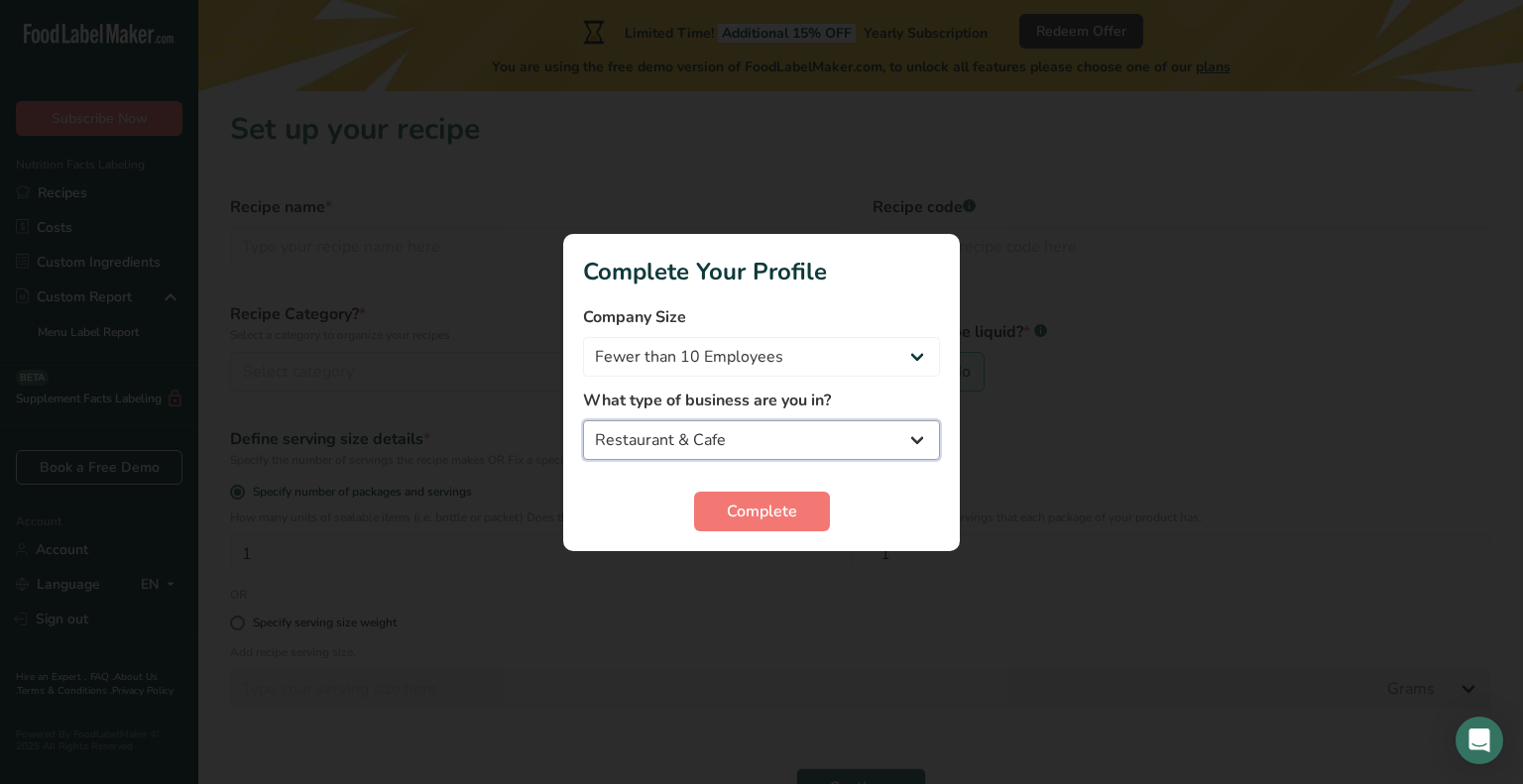 select on "3" 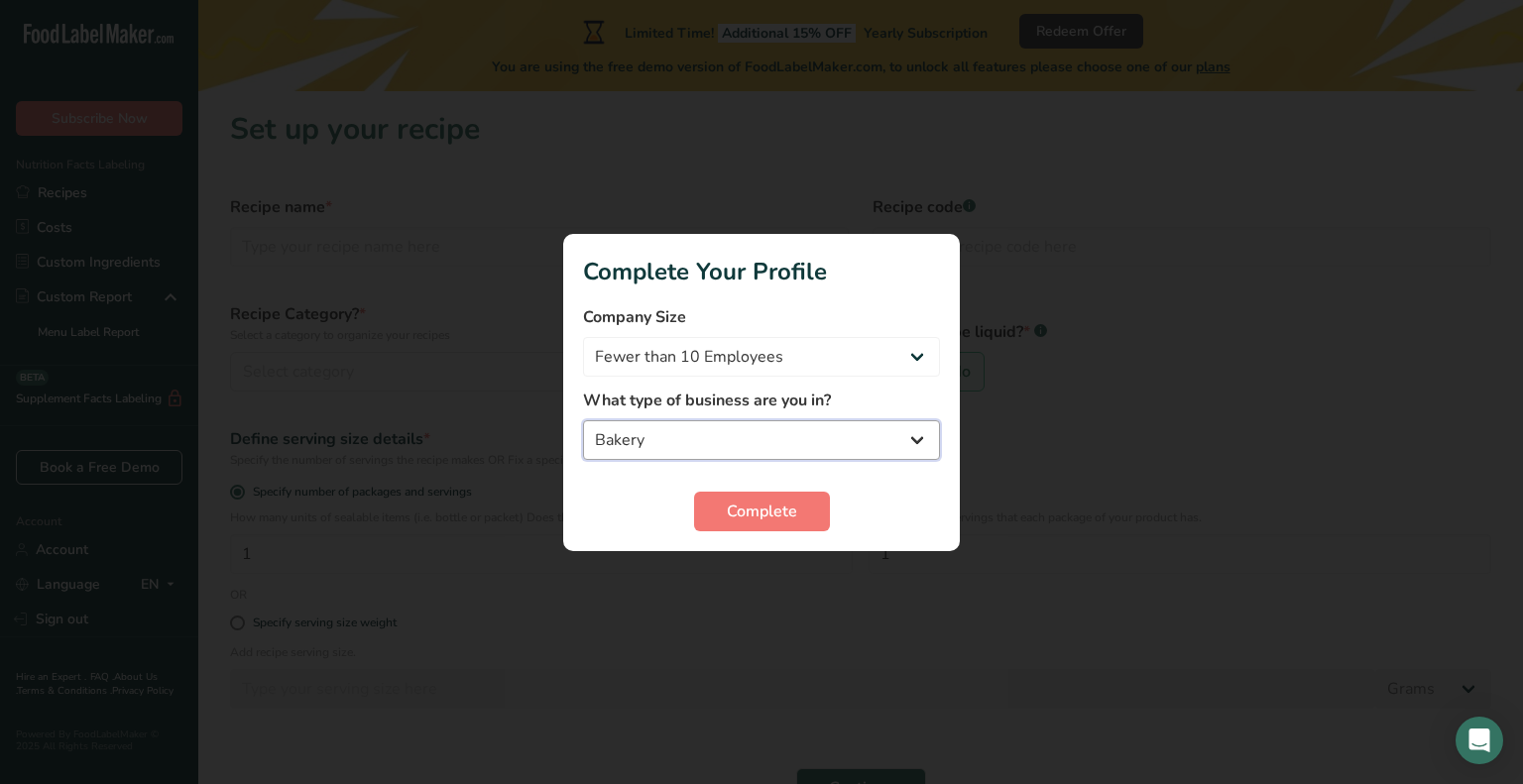 click on "Packaged Food Manufacturer
Restaurant & Cafe
Bakery
Meal Plans & Catering Company
Nutritionist
Food Blogger
Personal Trainer
Other" at bounding box center [762, 440] 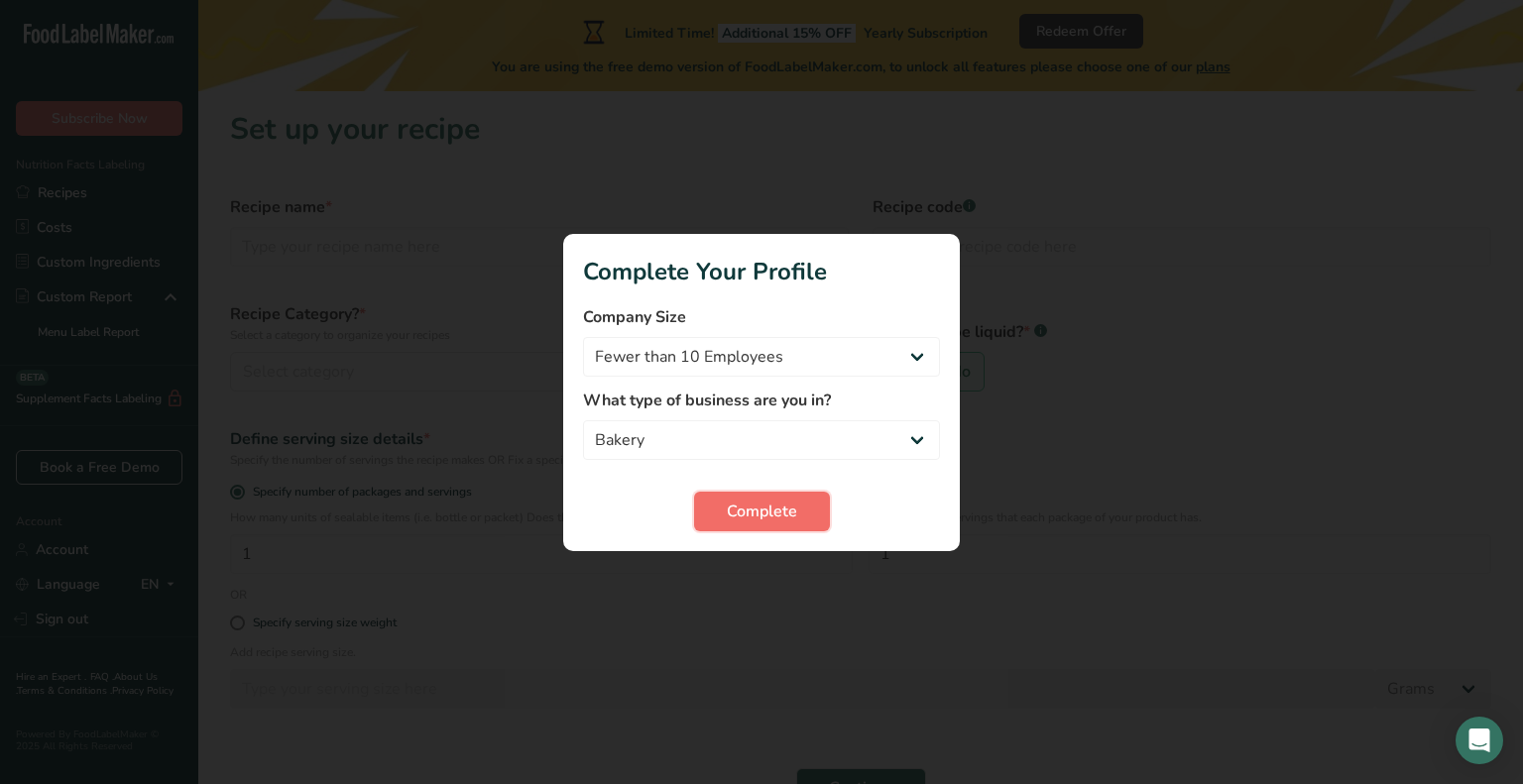 click on "Complete" at bounding box center (762, 511) 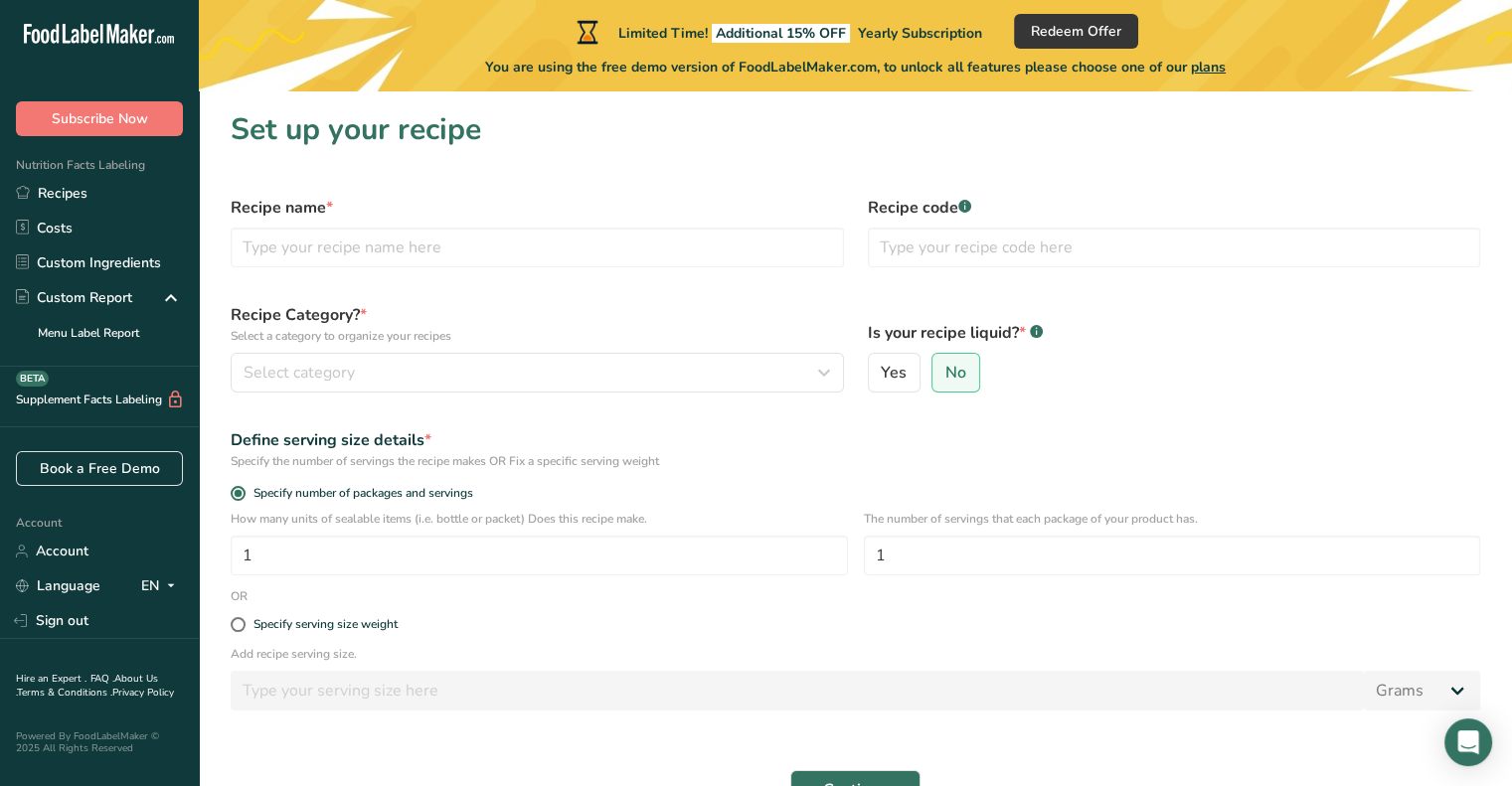 click on "Recipe name *
Recipe code
.a-a{fill:#347362;}.b-a{fill:#fff;}
Recipe Category? *
Select a category to organize your recipes
Select category
Standard Categories
Custom Categories
.a-a{fill:#347362;}.b-a{fill:#fff;}
Baked Goods
Beverages
Confectionery
Cooked Meals, Salads, & Sauces
Dairy
Snacks
Add New Category
Is your recipe liquid? *   .a-a{fill:#347362;}.b-a{fill:#fff;}           Yes   No
Define serving size details *
Specify the number of servings the recipe makes OR Fix a specific serving weight
Specify number of packages and servings
1     1
OR
Specify serving size weight" at bounding box center (855, 503) 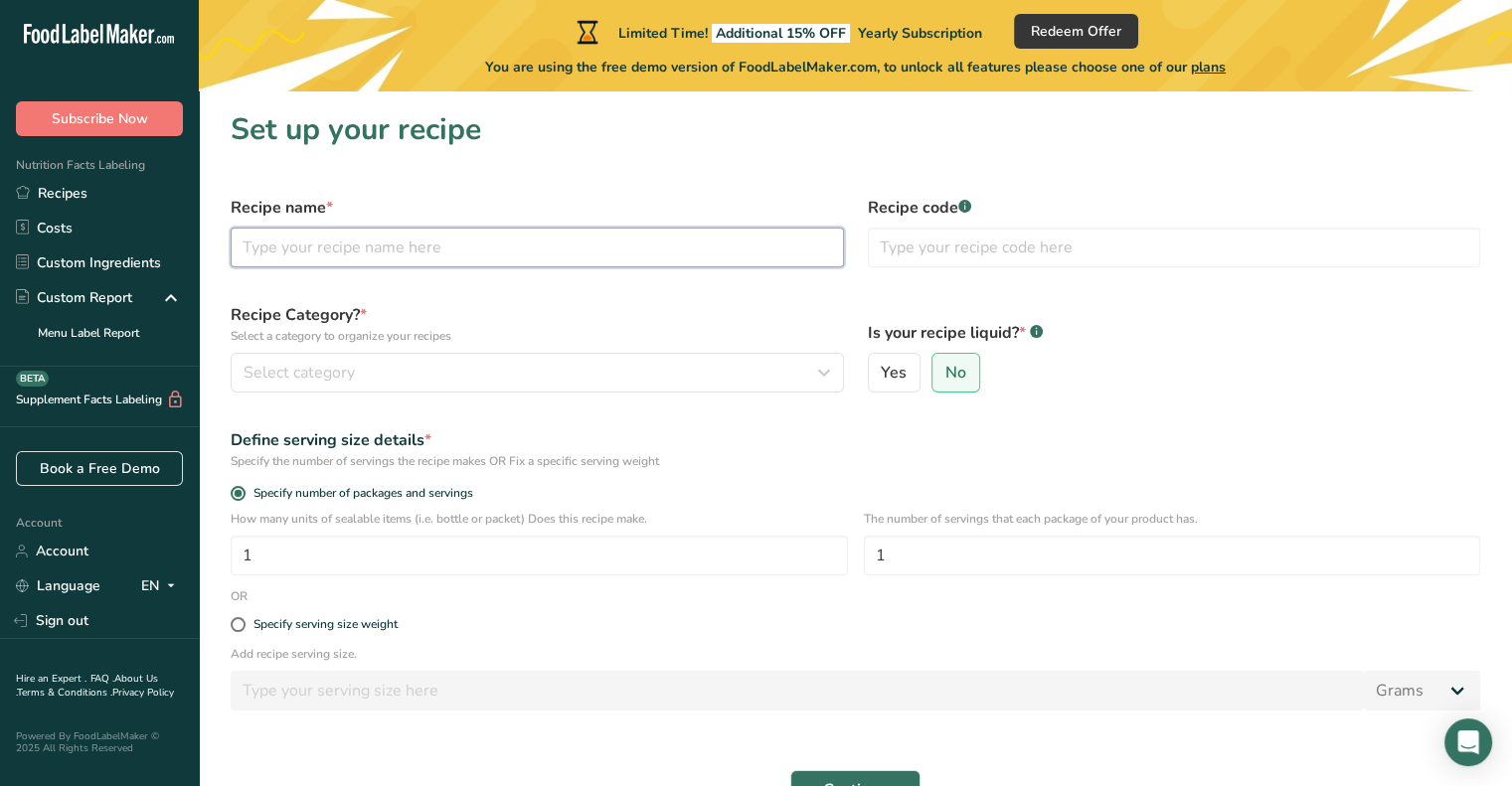 click at bounding box center [537, 247] 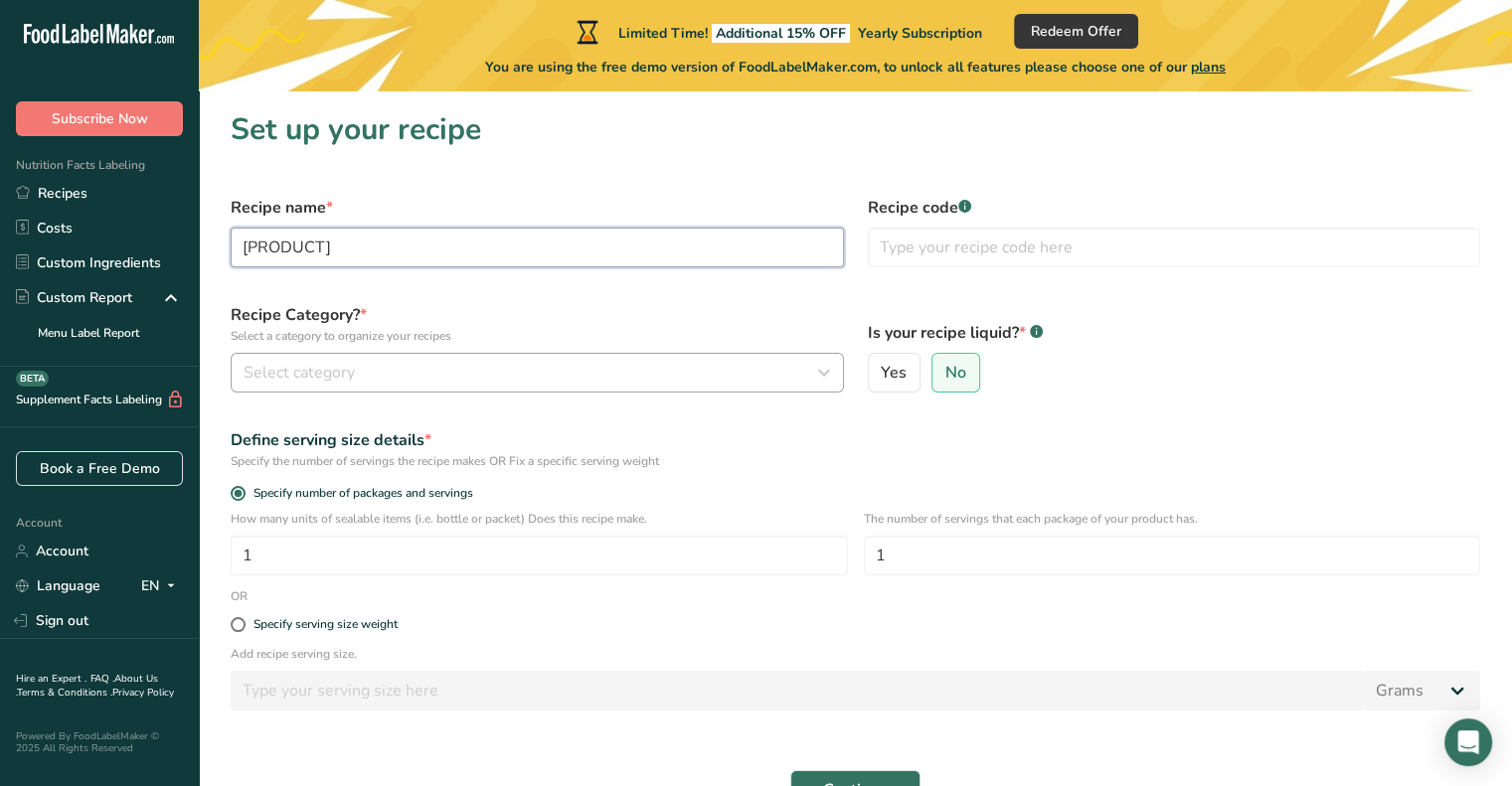 type on "[PRODUCT]" 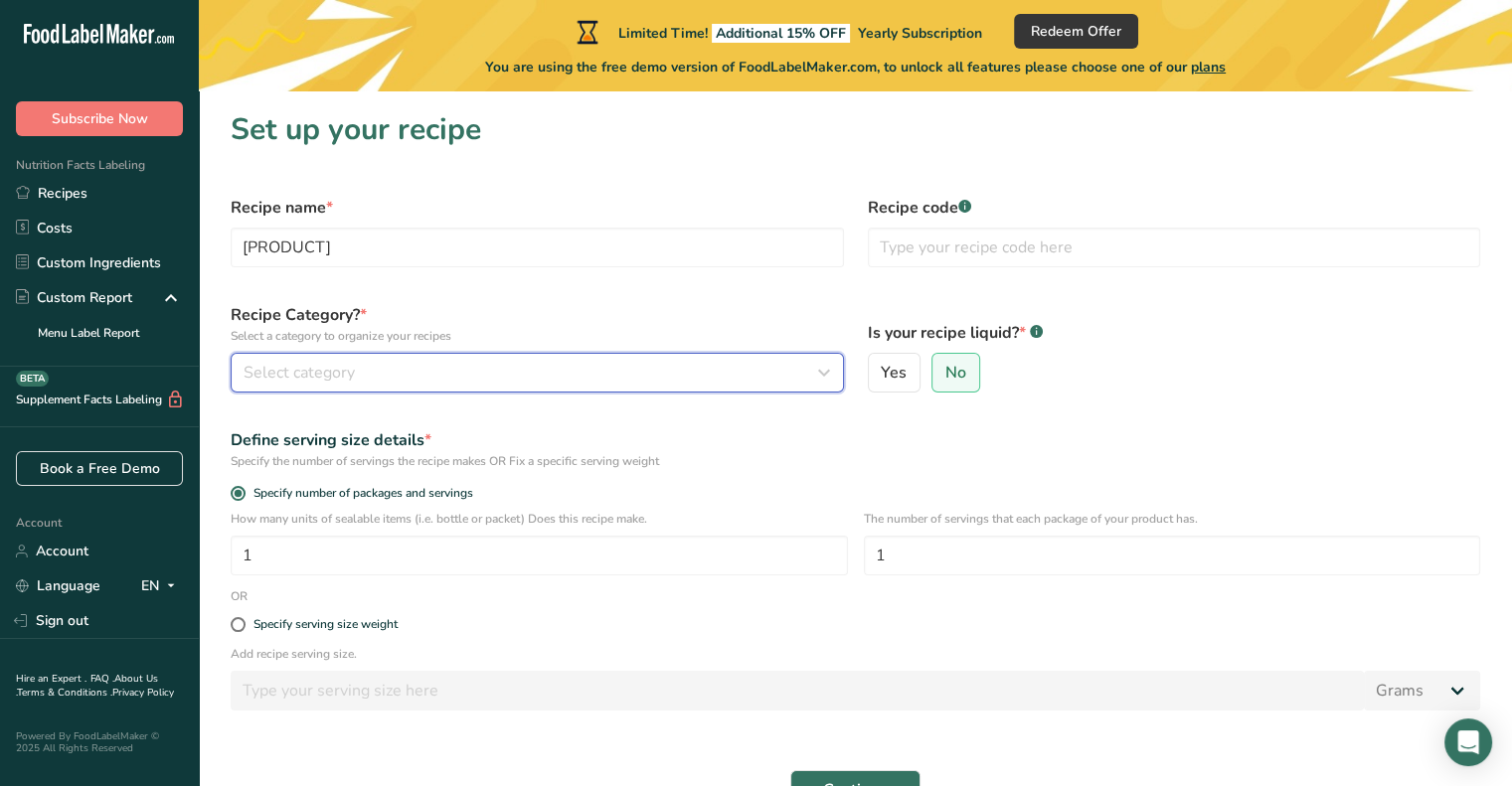 click on "Select category" at bounding box center [531, 373] 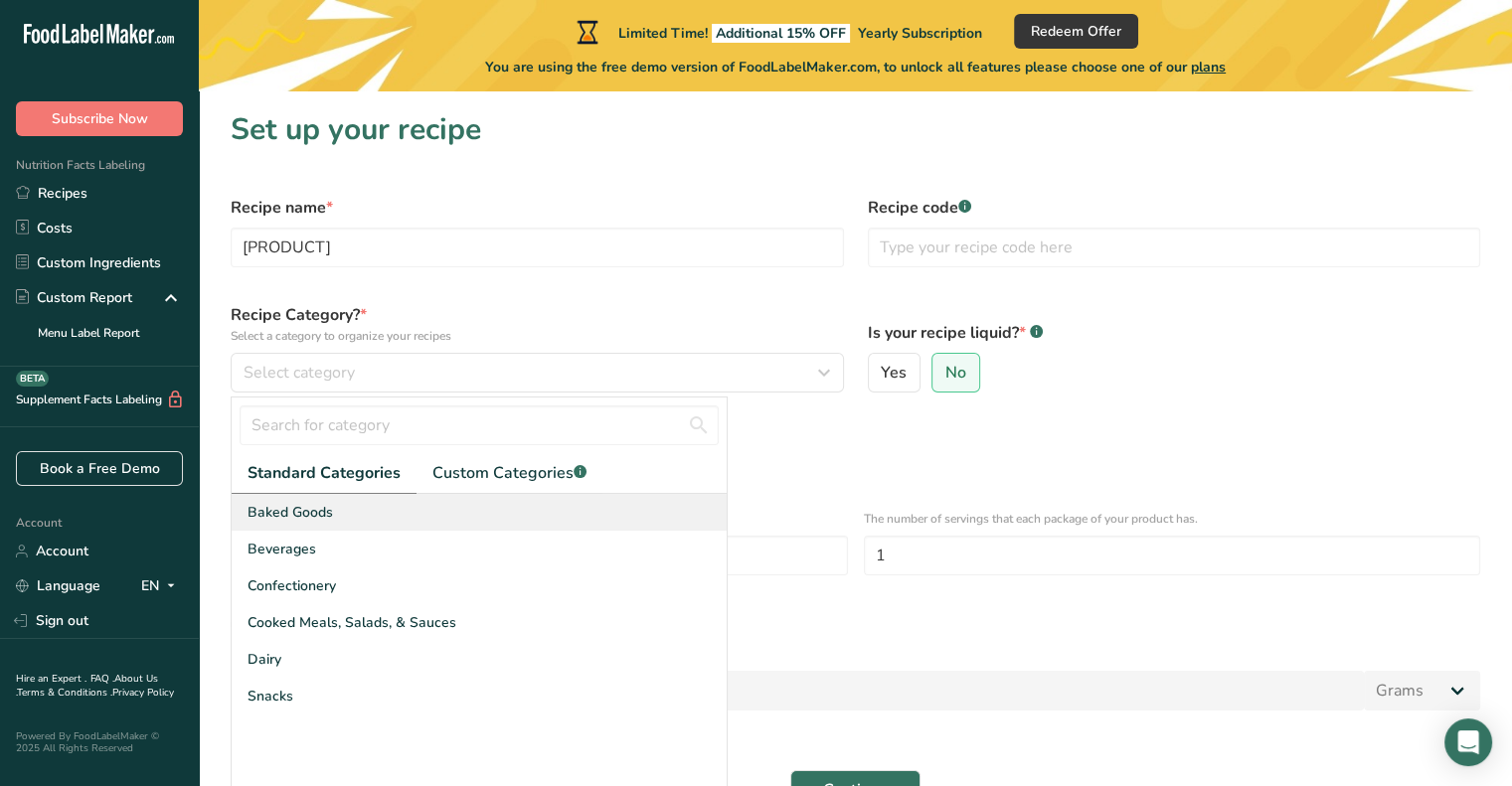 click on "Baked Goods" at bounding box center (290, 512) 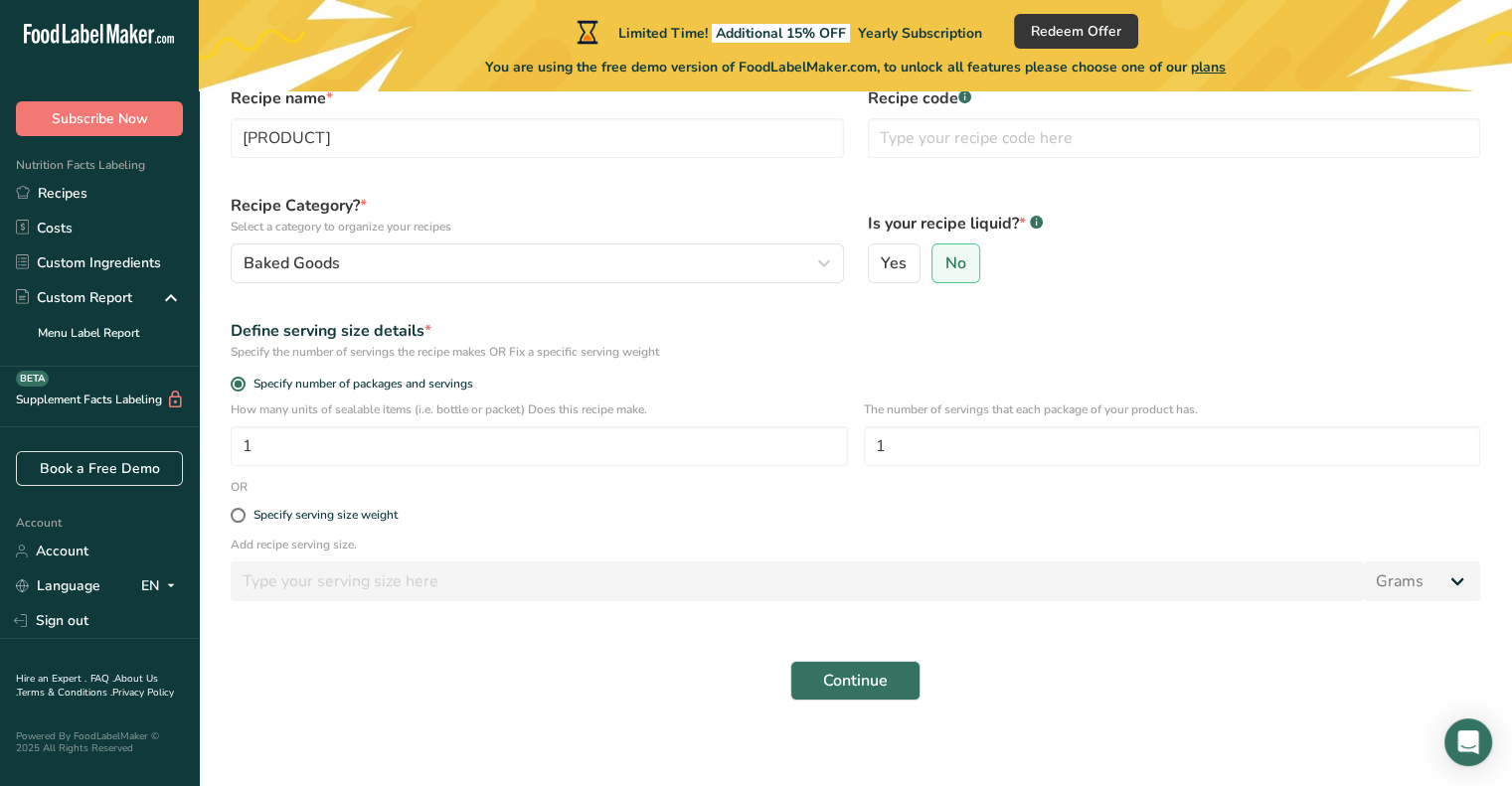 scroll, scrollTop: 119, scrollLeft: 0, axis: vertical 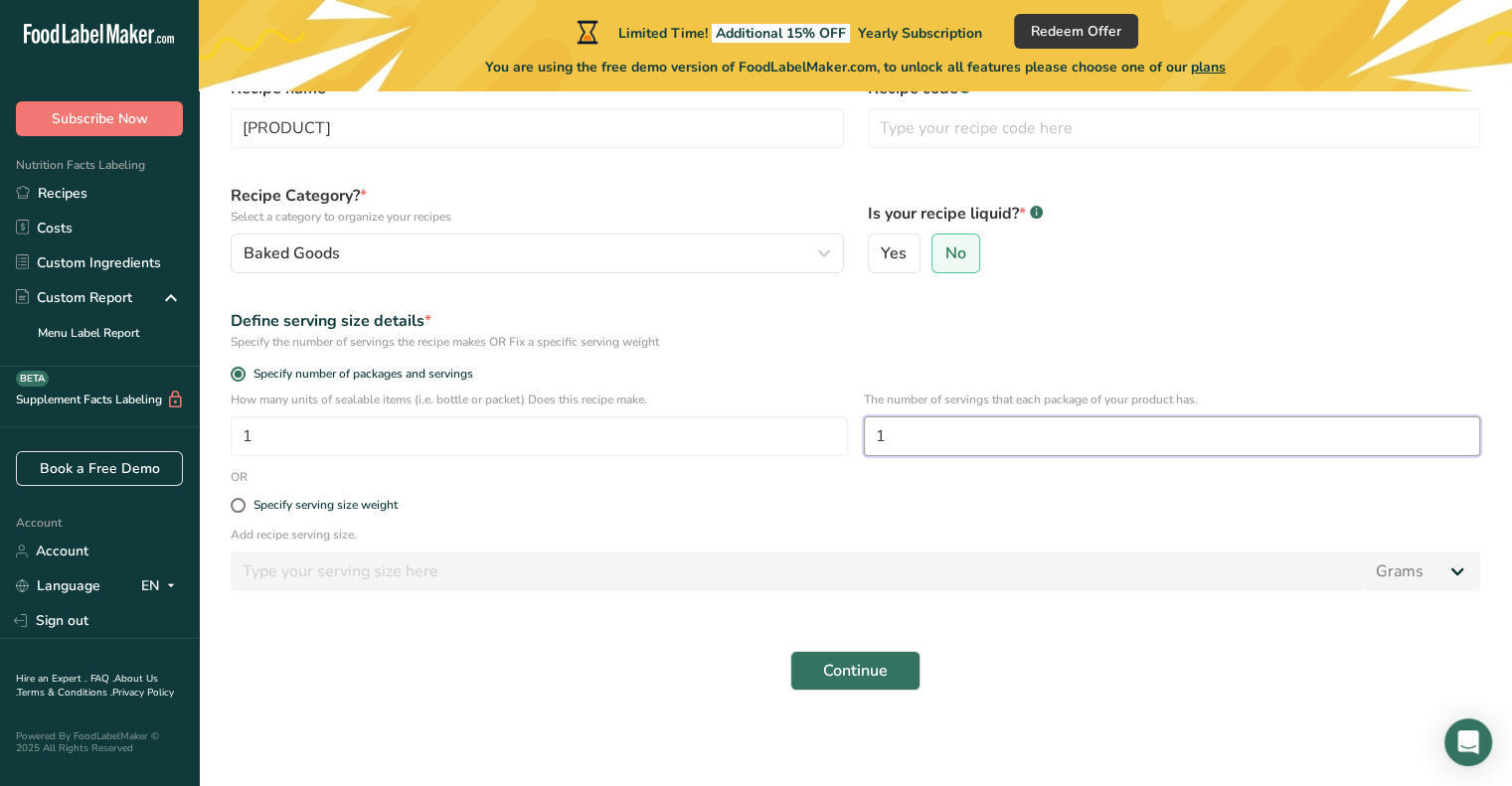 click on "1" at bounding box center [1172, 436] 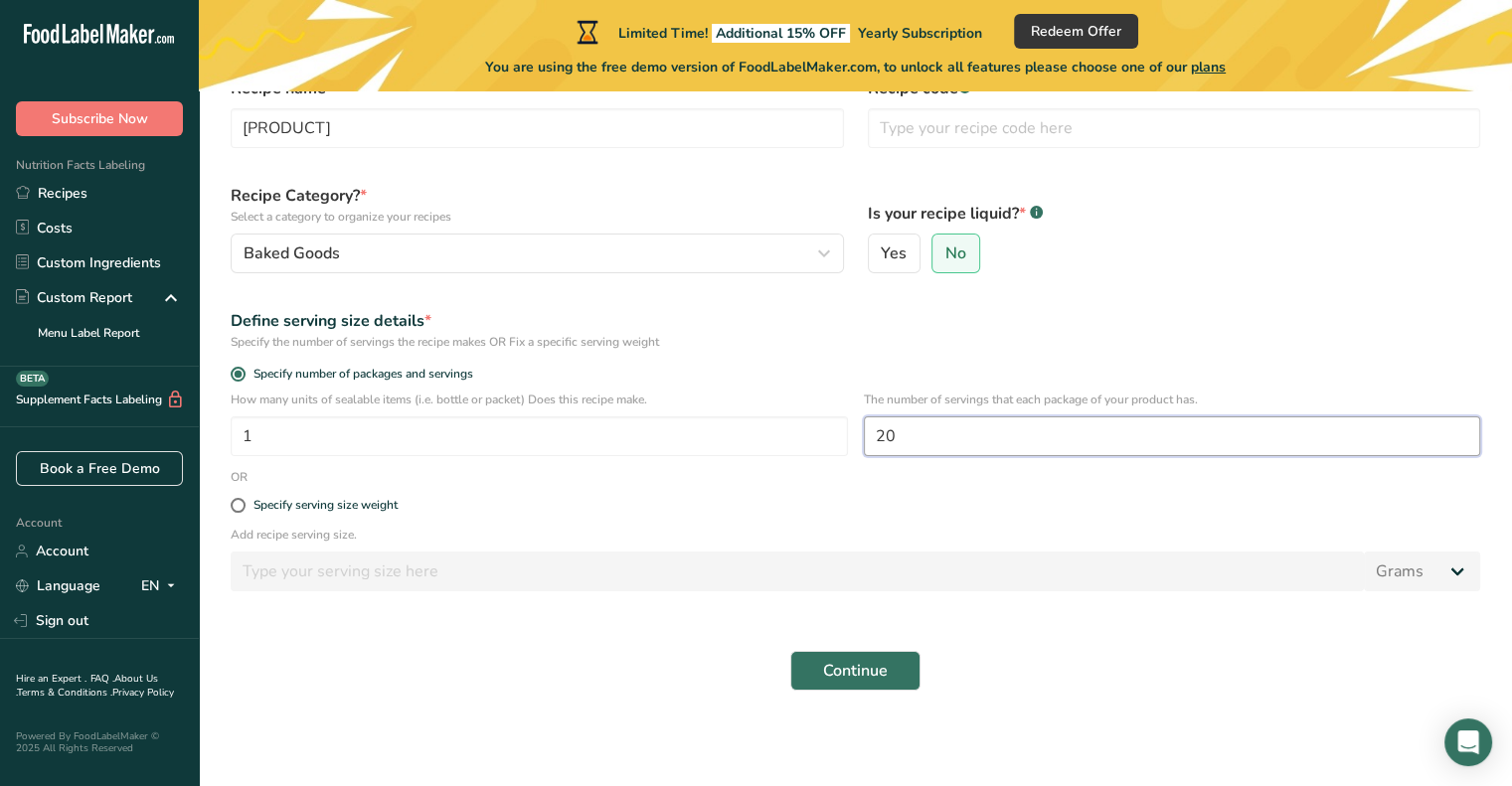 type on "20" 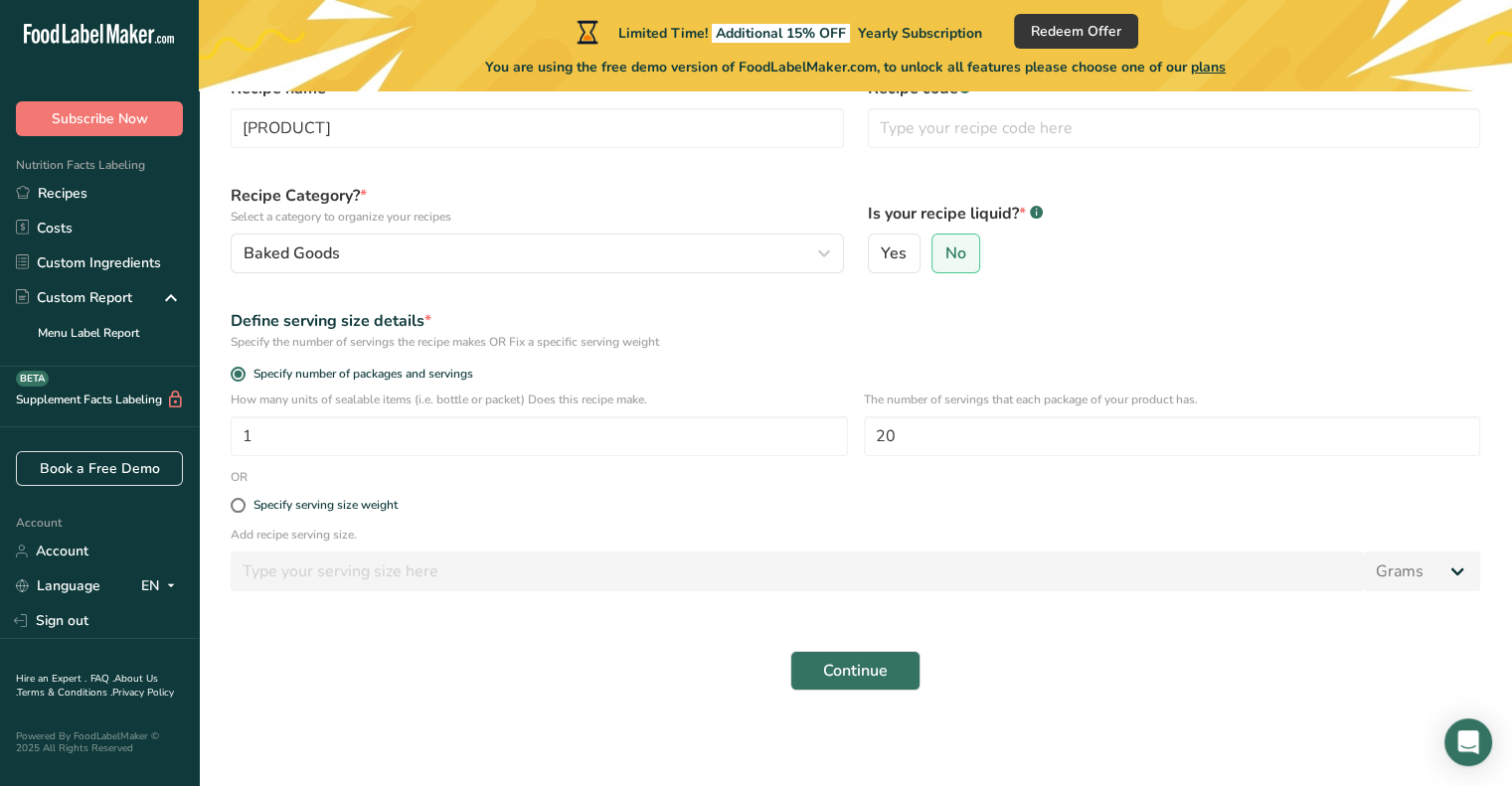 click on "Specify the number of servings the recipe makes OR Fix a specific serving weight" at bounding box center (855, 342) 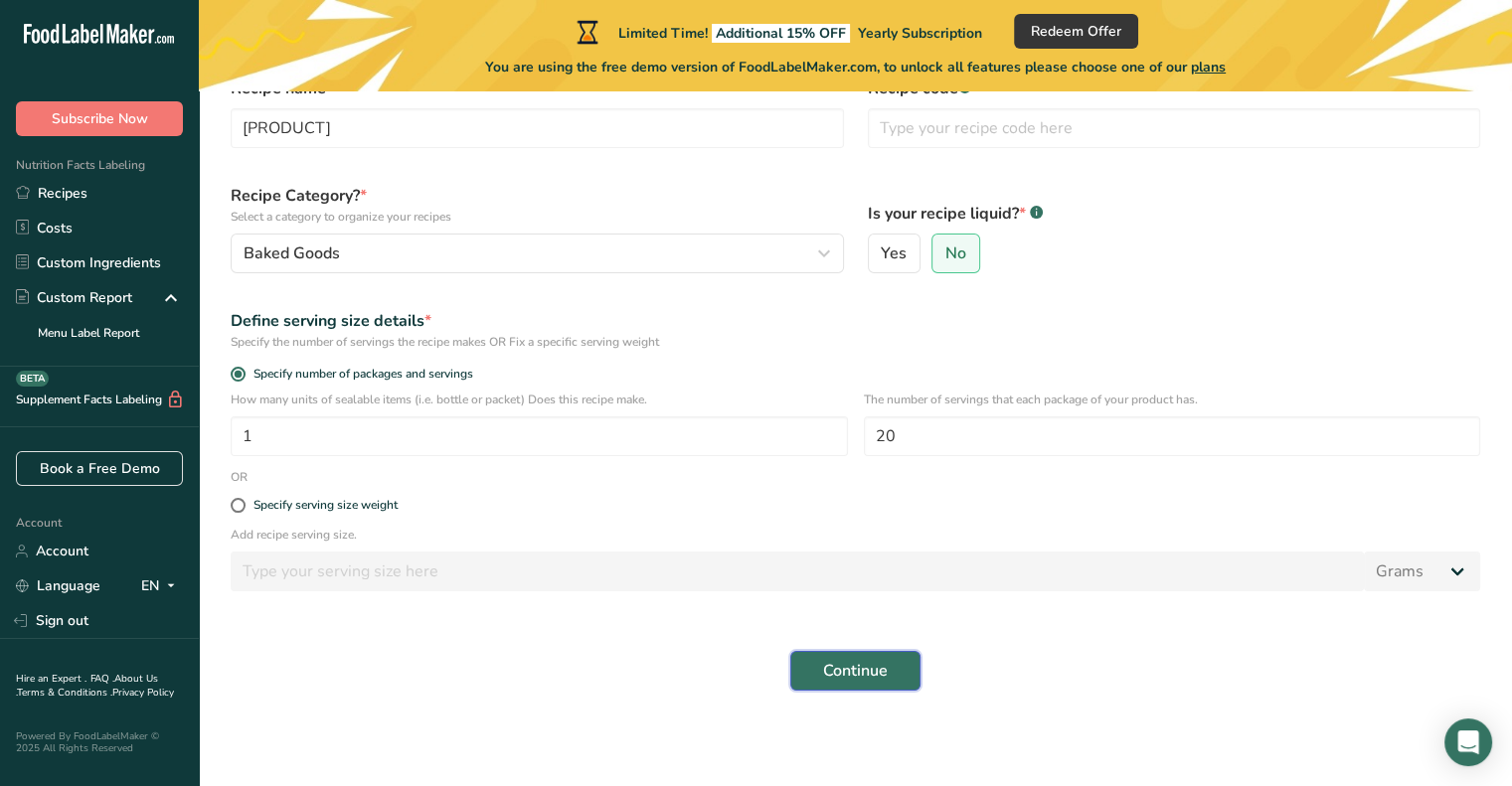 click on "Continue" at bounding box center [855, 671] 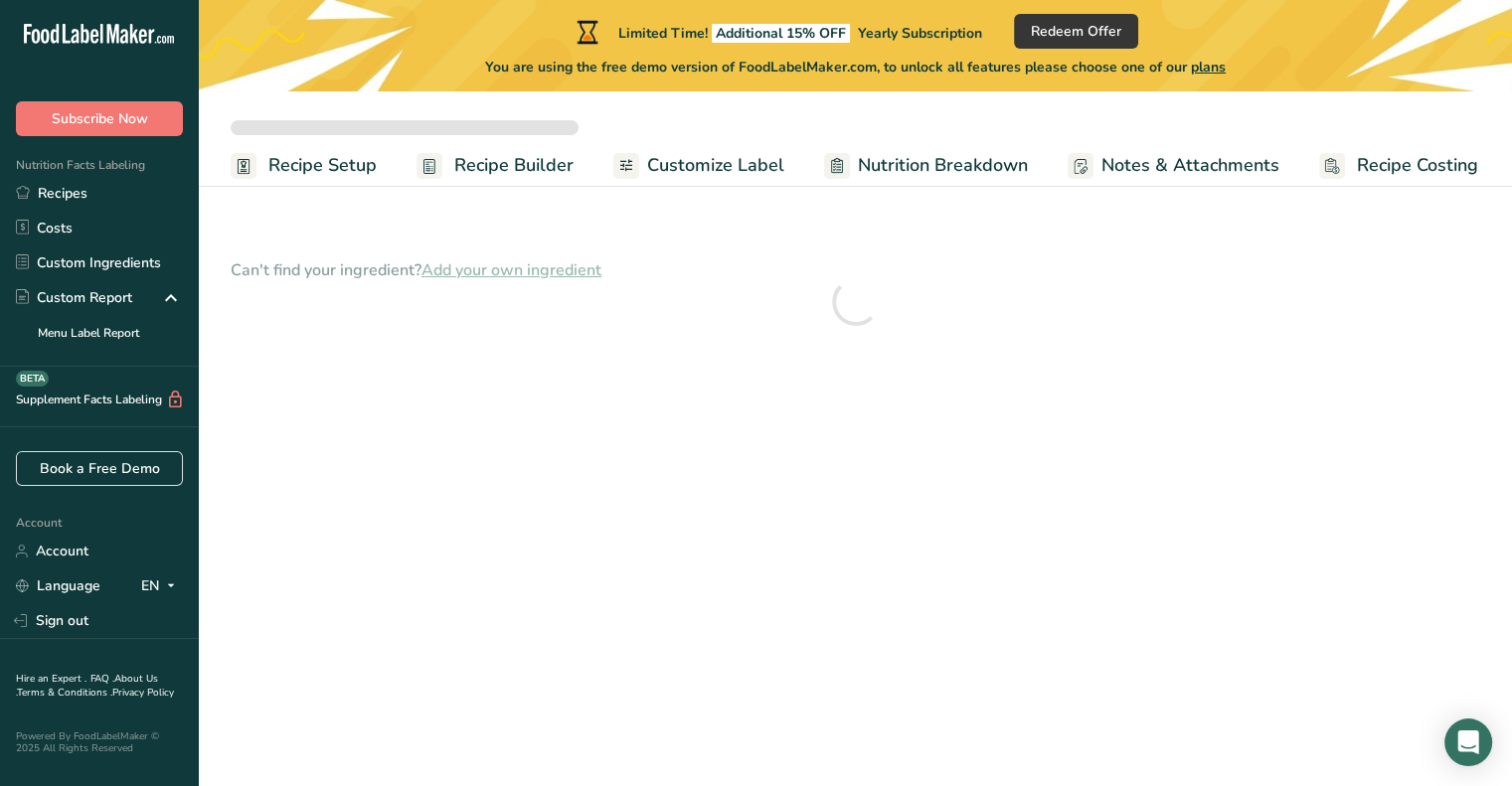 scroll, scrollTop: 0, scrollLeft: 0, axis: both 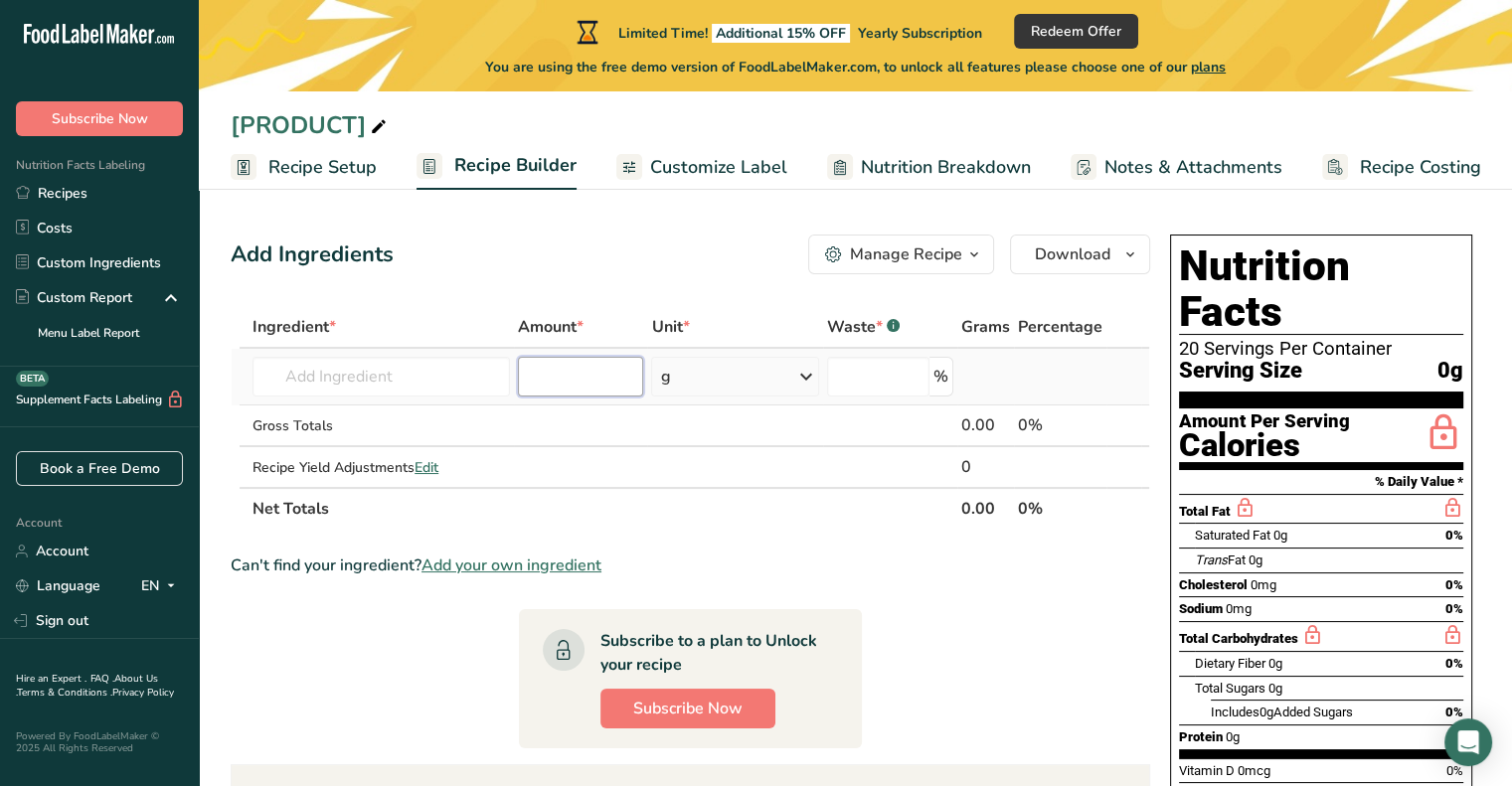 click at bounding box center (581, 377) 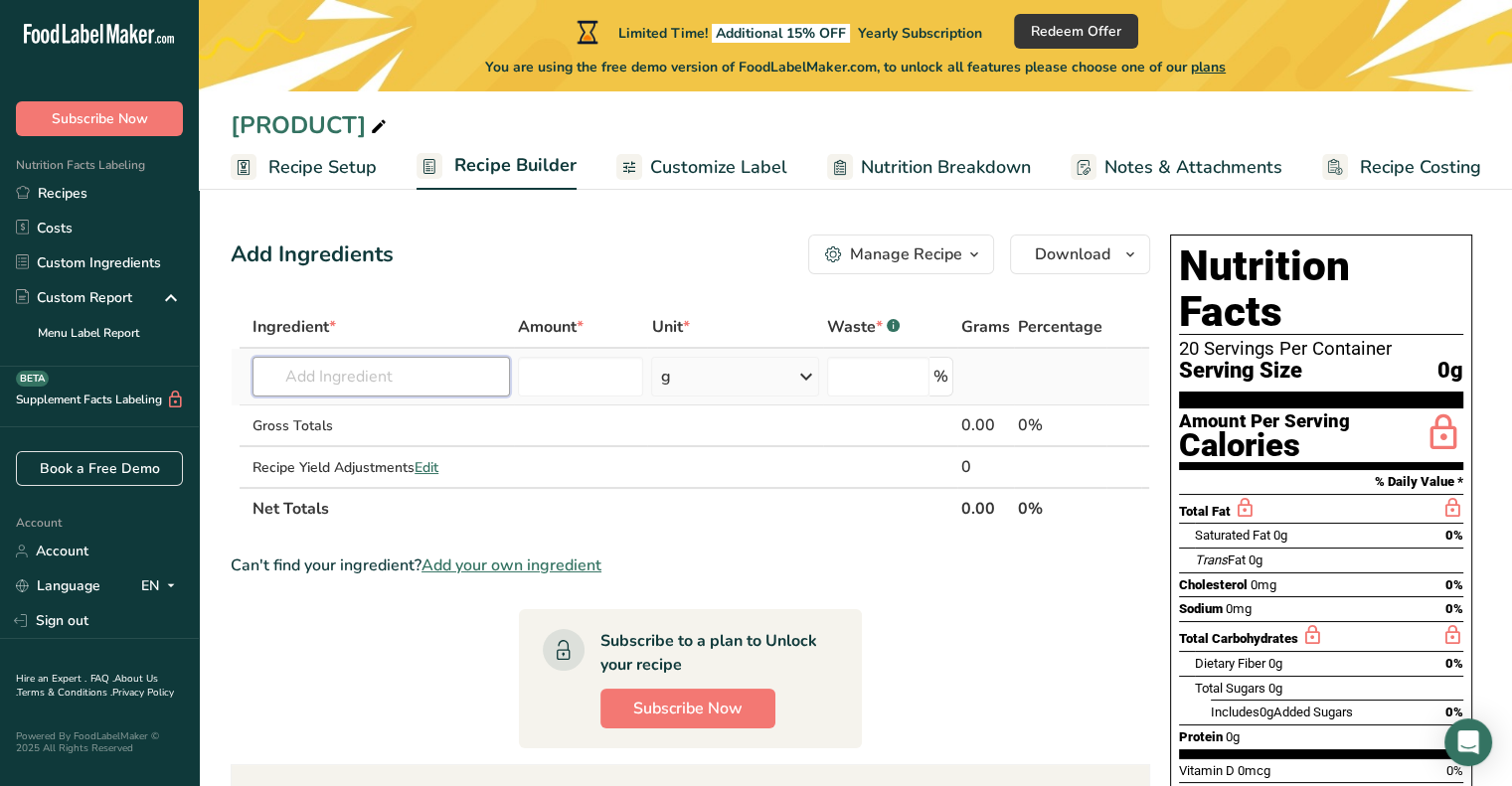 click at bounding box center (381, 377) 